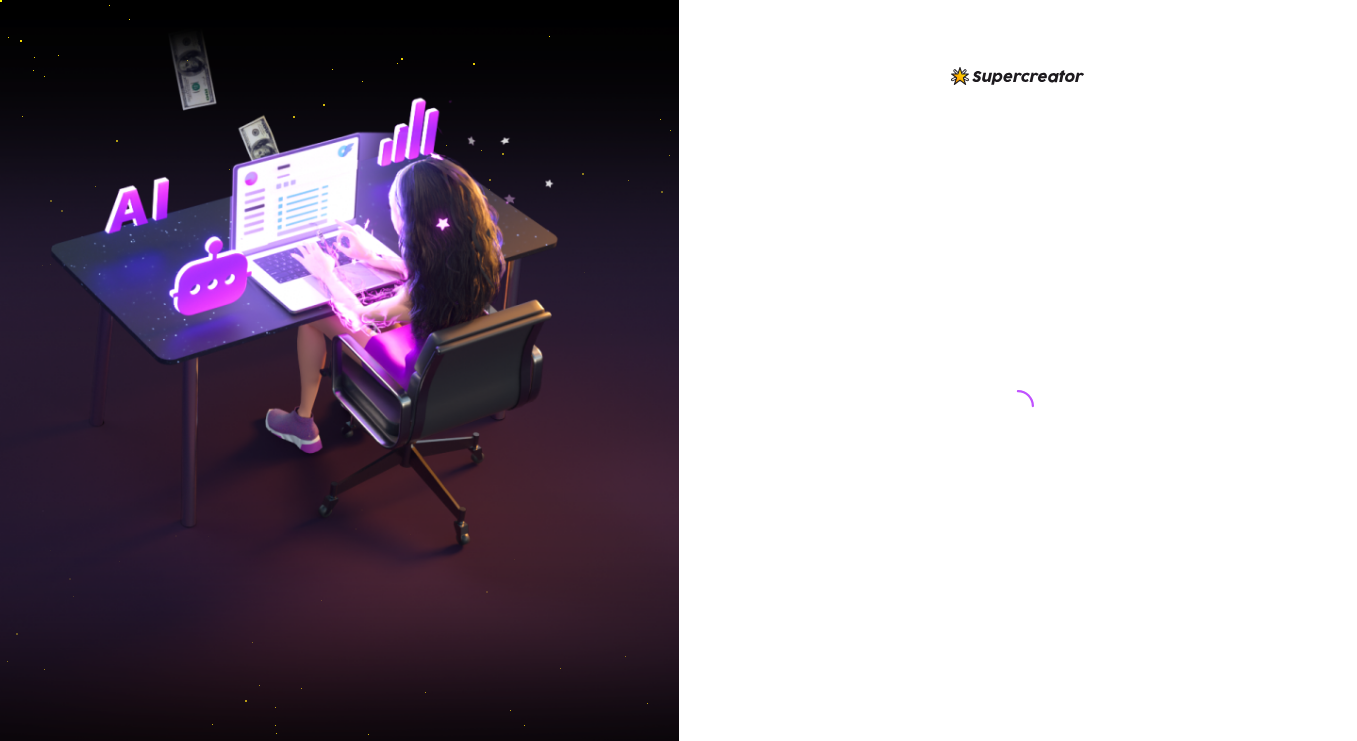 scroll, scrollTop: 0, scrollLeft: 0, axis: both 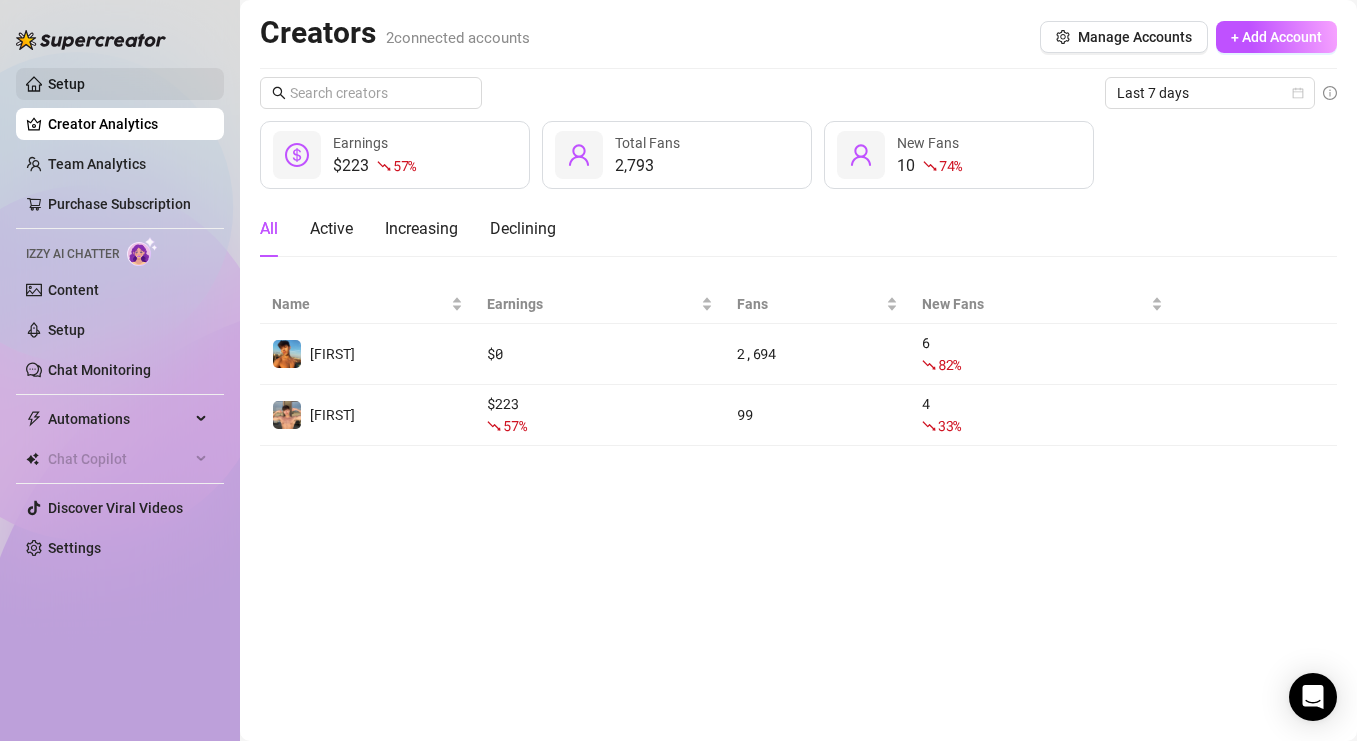 click on "Setup" at bounding box center [66, 84] 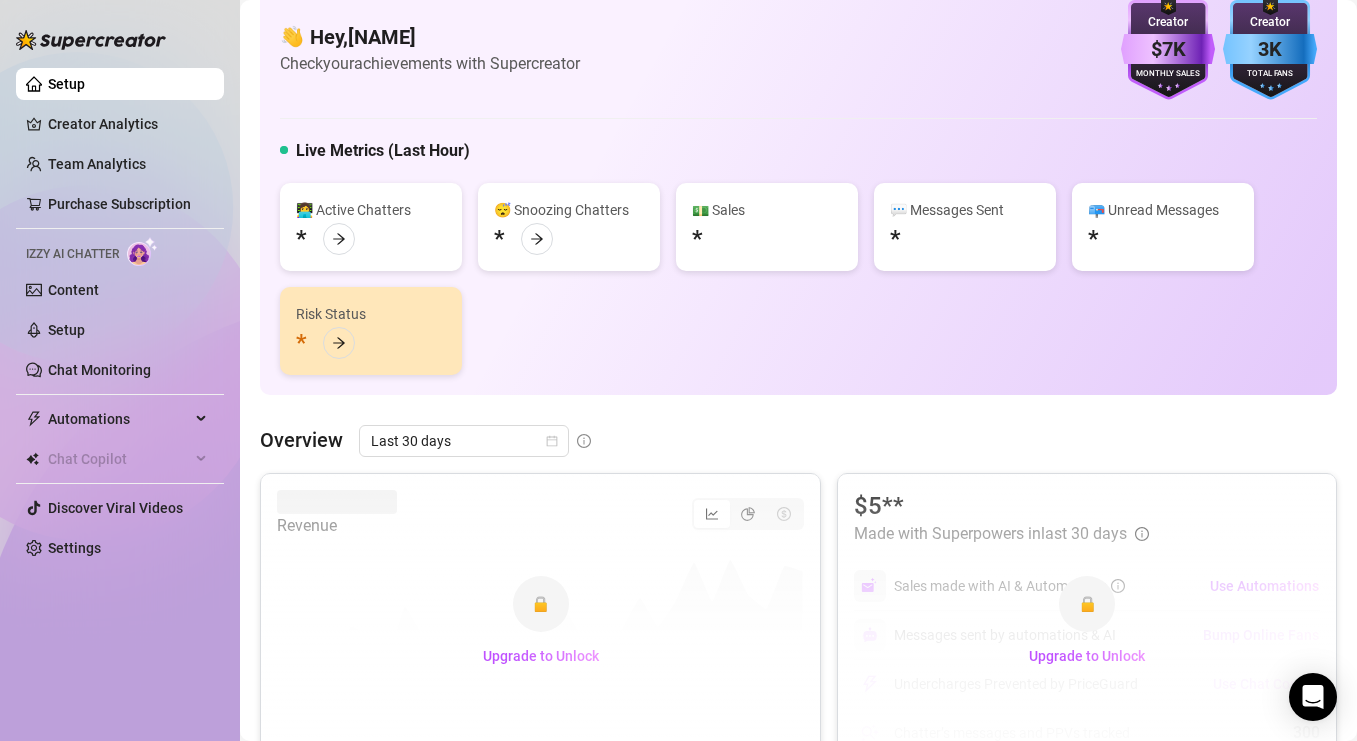 scroll, scrollTop: 22, scrollLeft: 0, axis: vertical 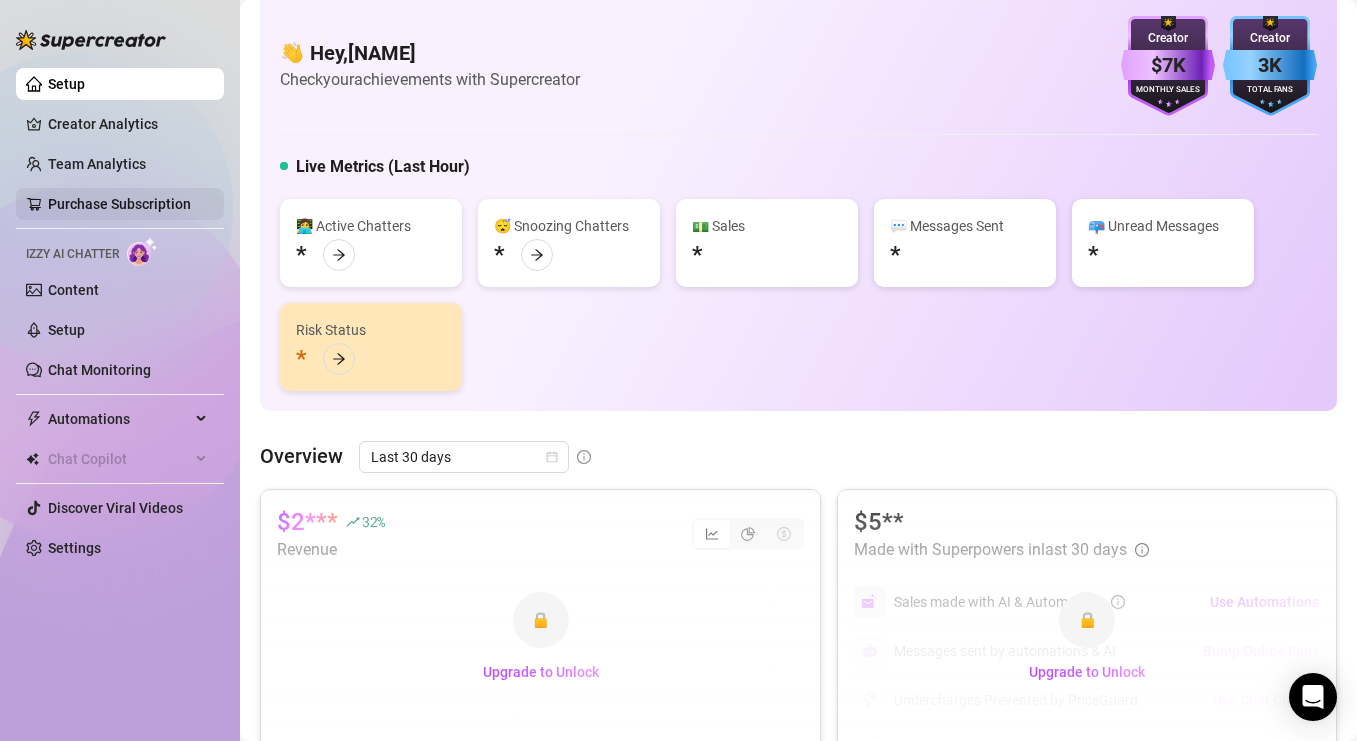click on "Purchase Subscription" at bounding box center (119, 204) 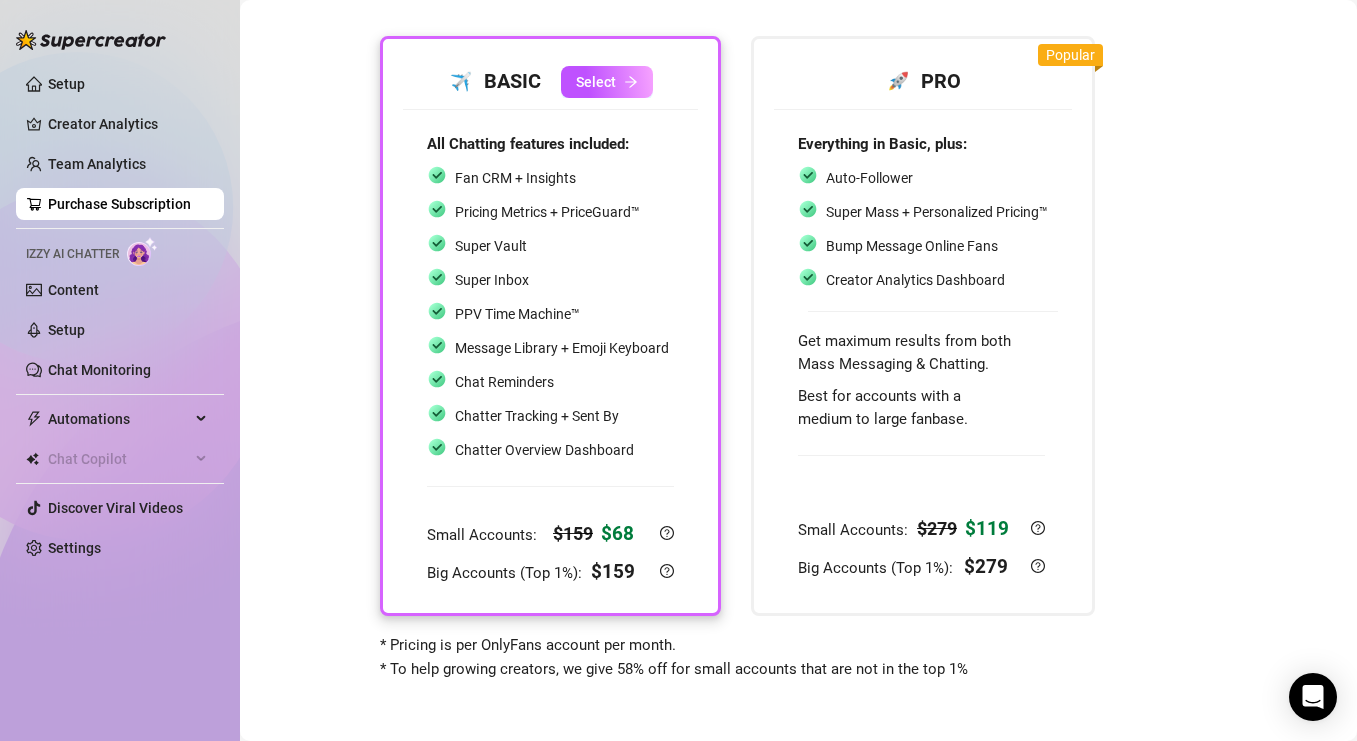 scroll, scrollTop: 0, scrollLeft: 0, axis: both 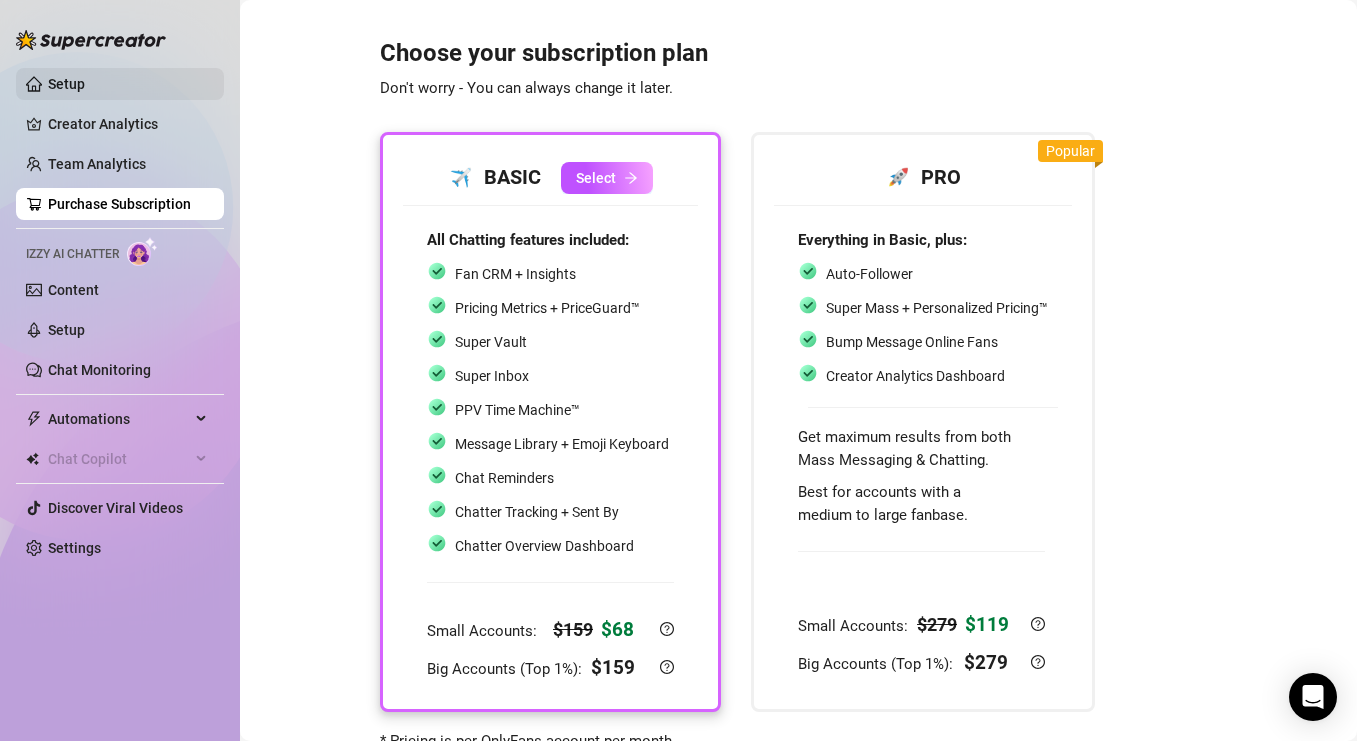 click on "Setup" at bounding box center (66, 84) 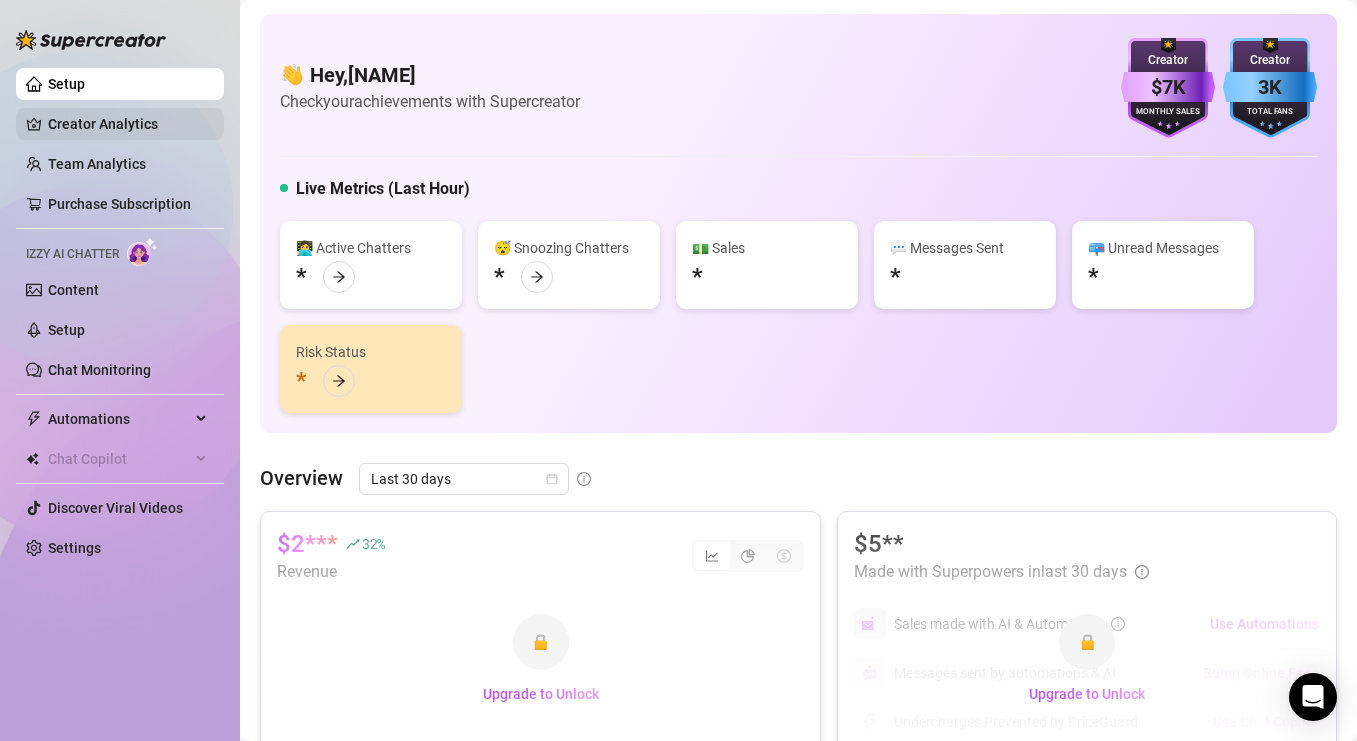 click on "Creator Analytics" at bounding box center (128, 124) 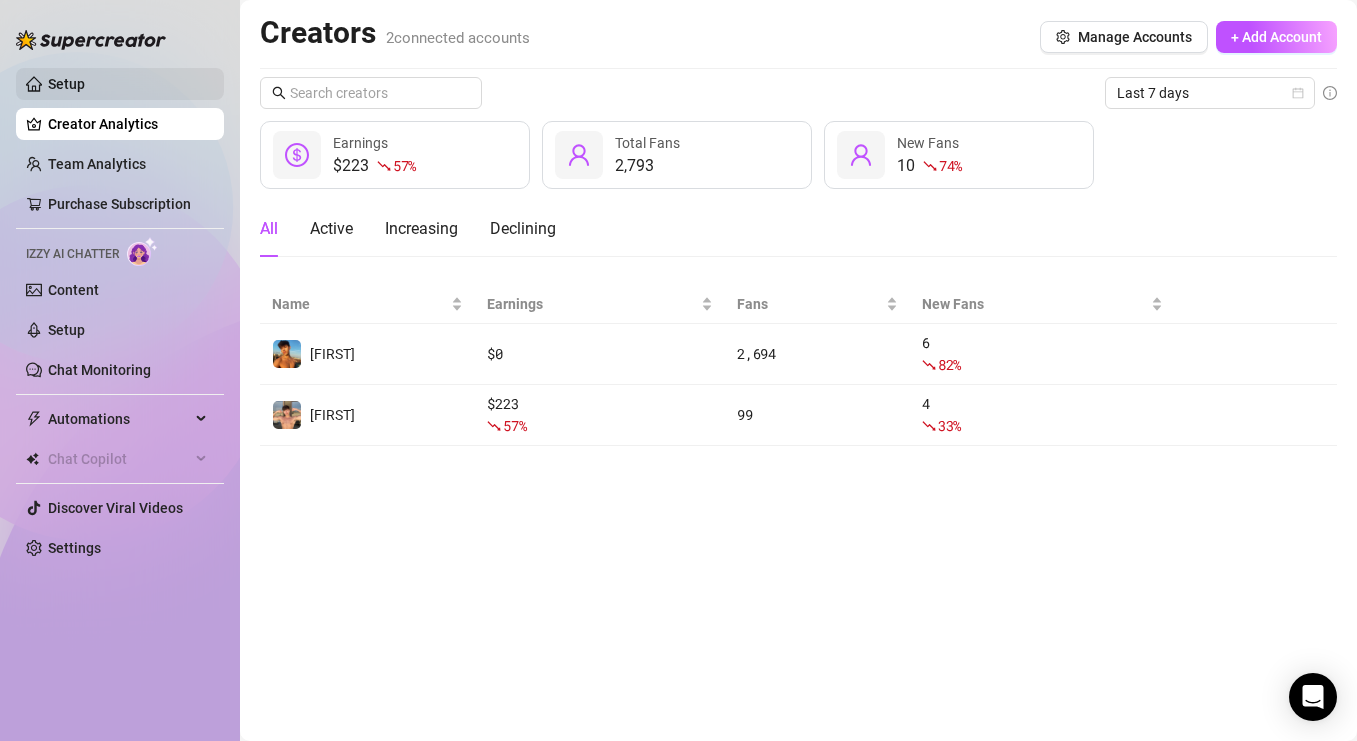 click on "Setup" at bounding box center [66, 84] 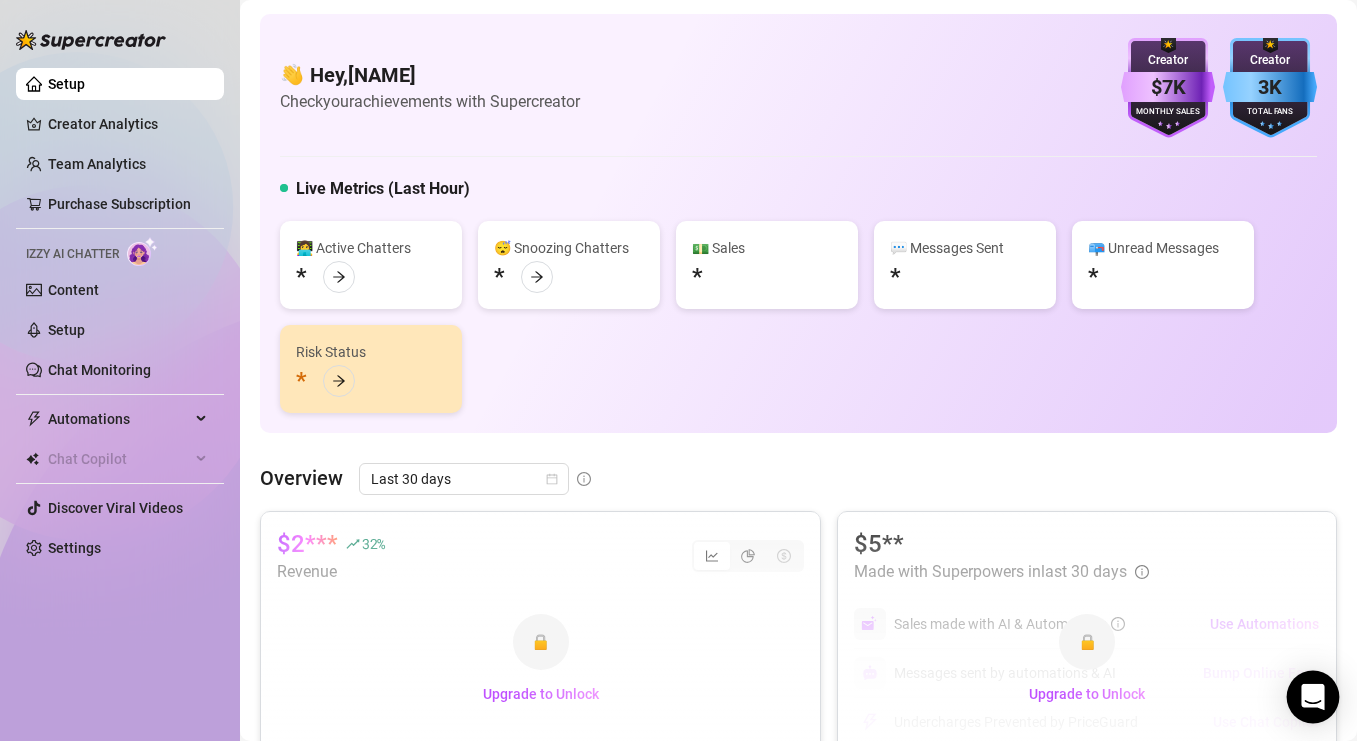 click 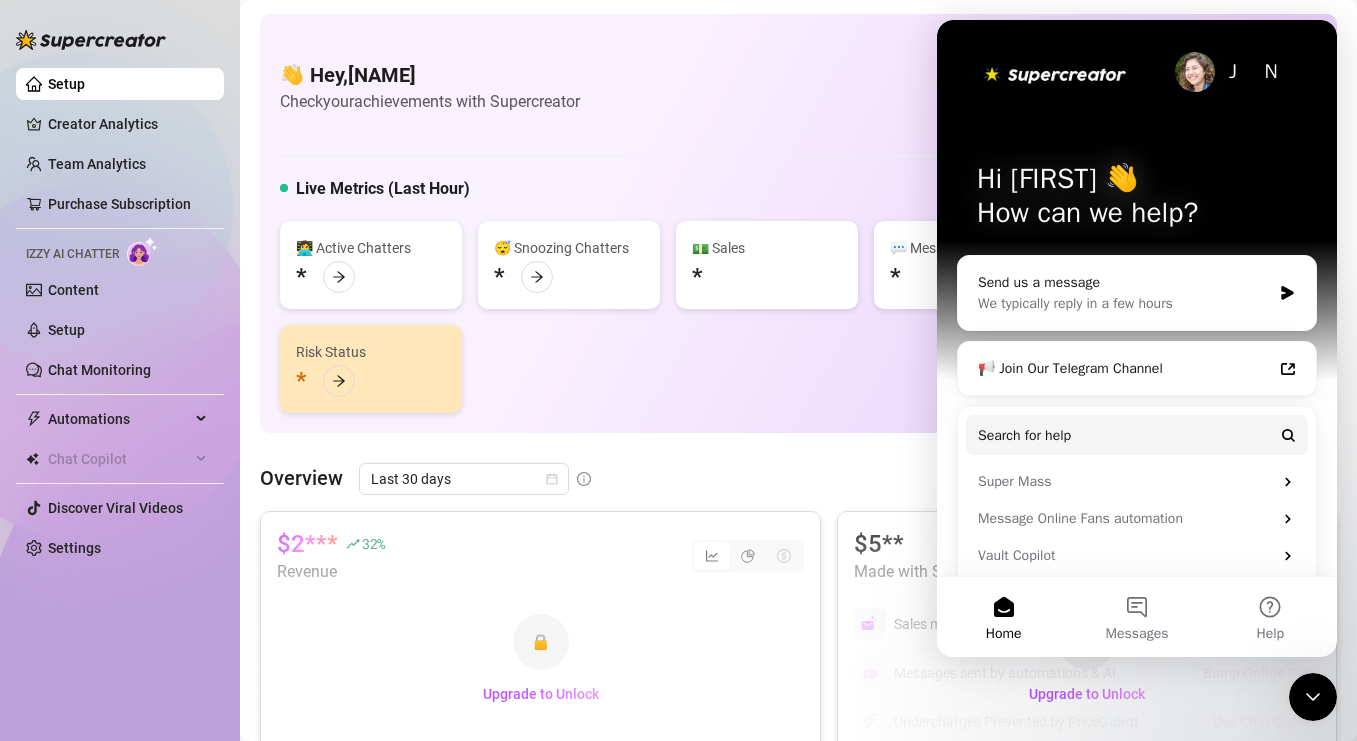 scroll, scrollTop: 0, scrollLeft: 0, axis: both 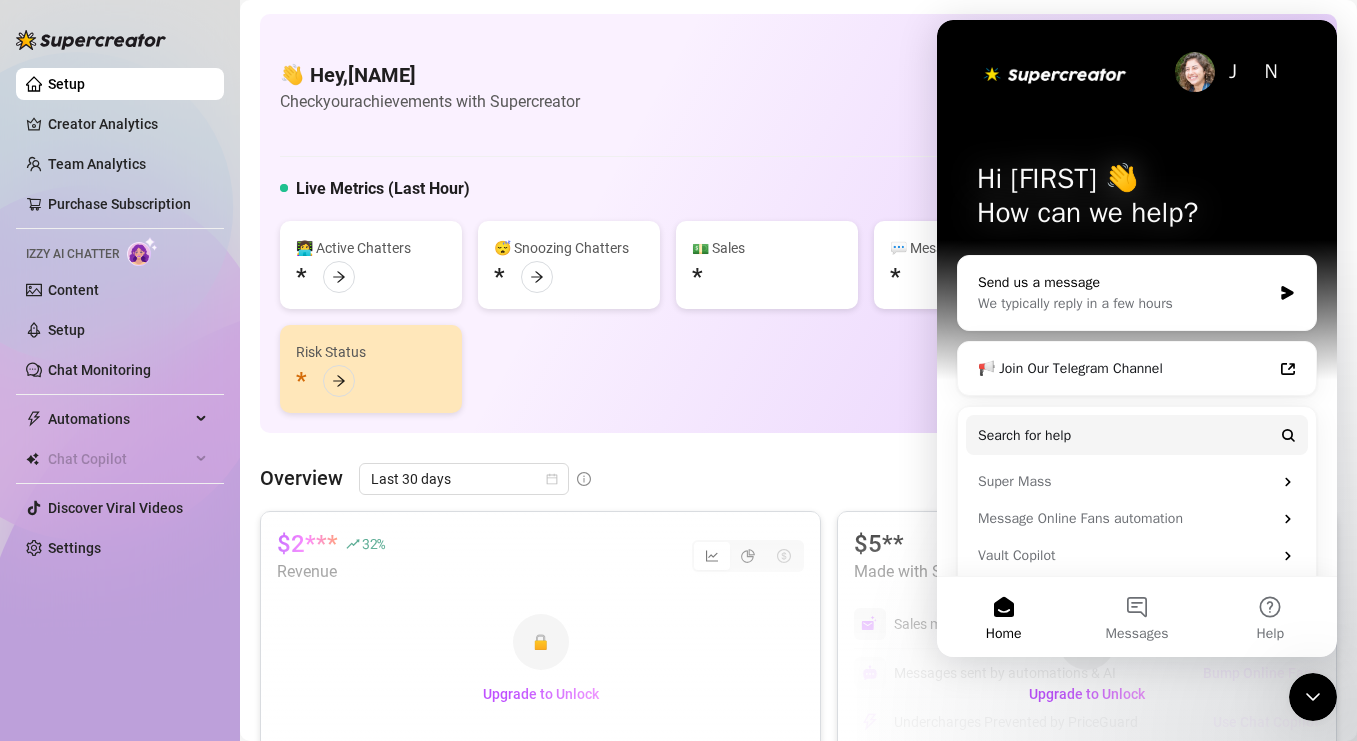 click on "We typically reply in a few hours" at bounding box center (1124, 303) 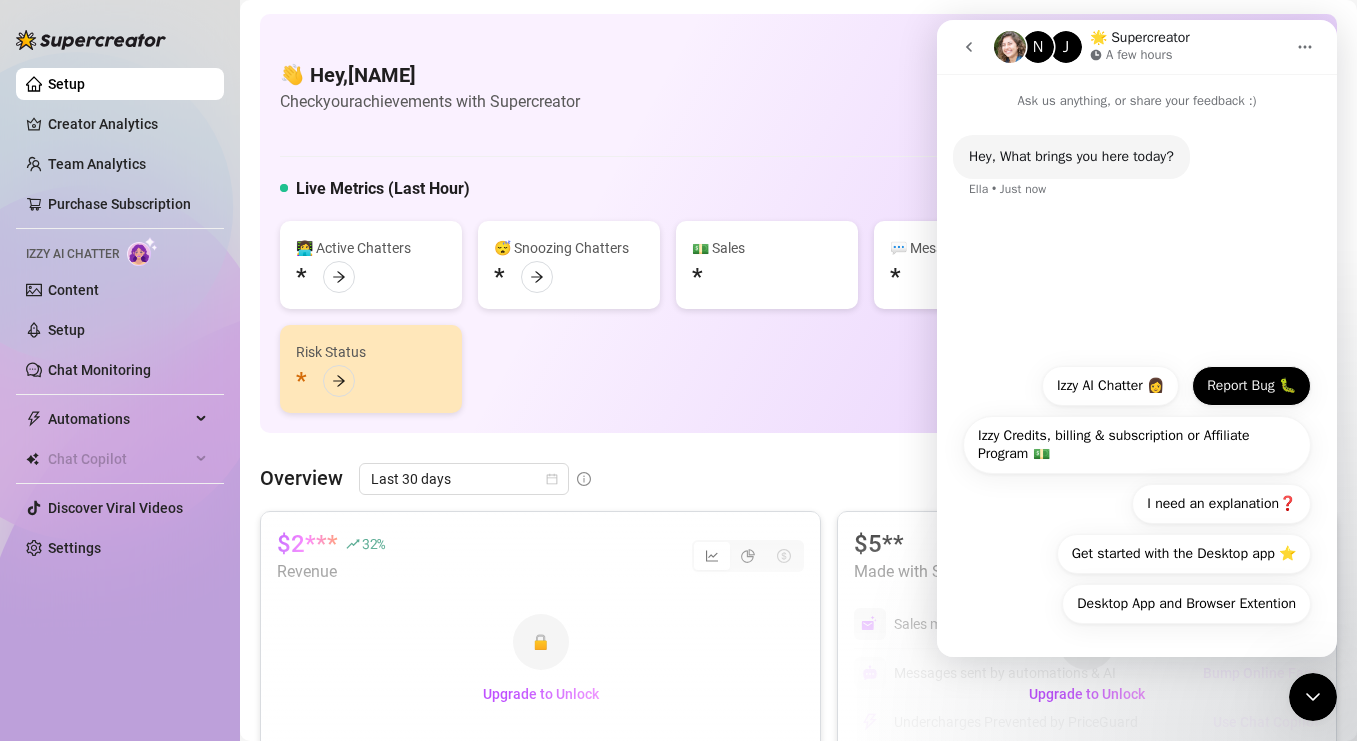 click on "Report Bug 🐛" at bounding box center (1251, 386) 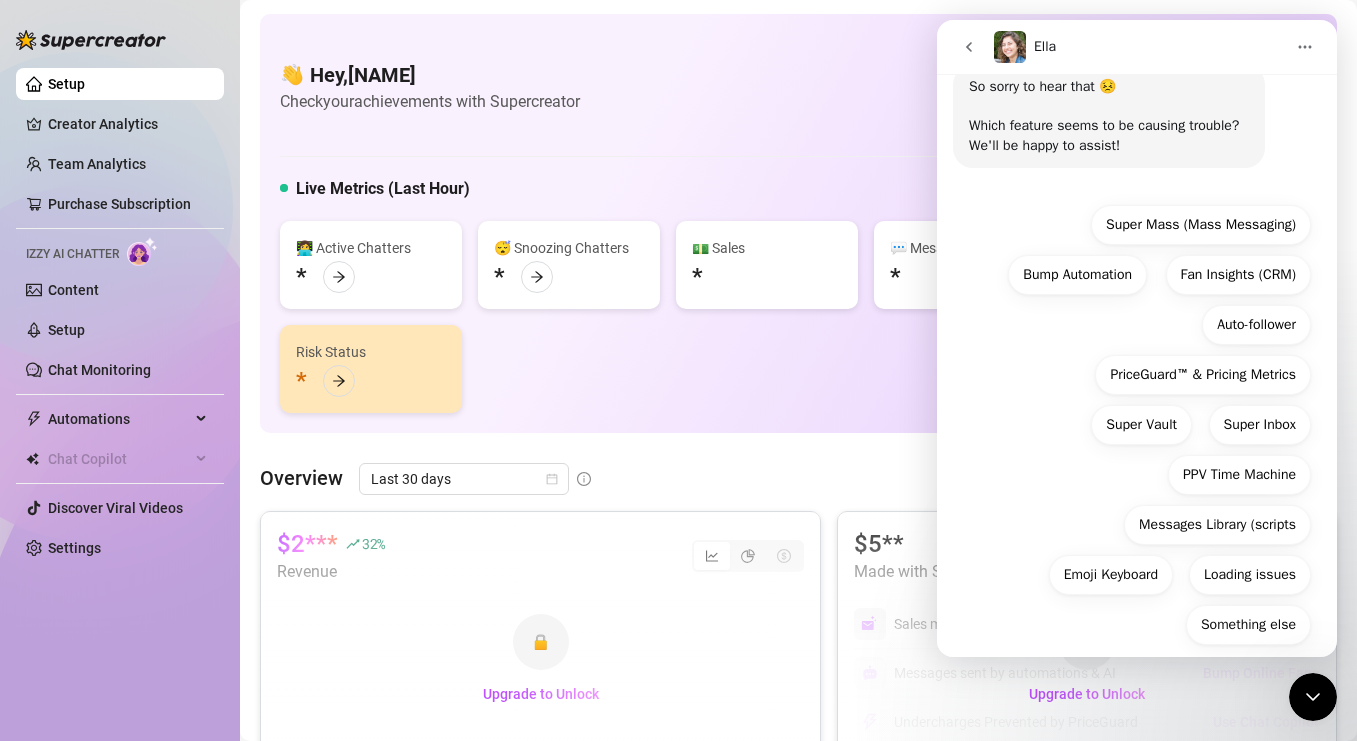 scroll, scrollTop: 209, scrollLeft: 0, axis: vertical 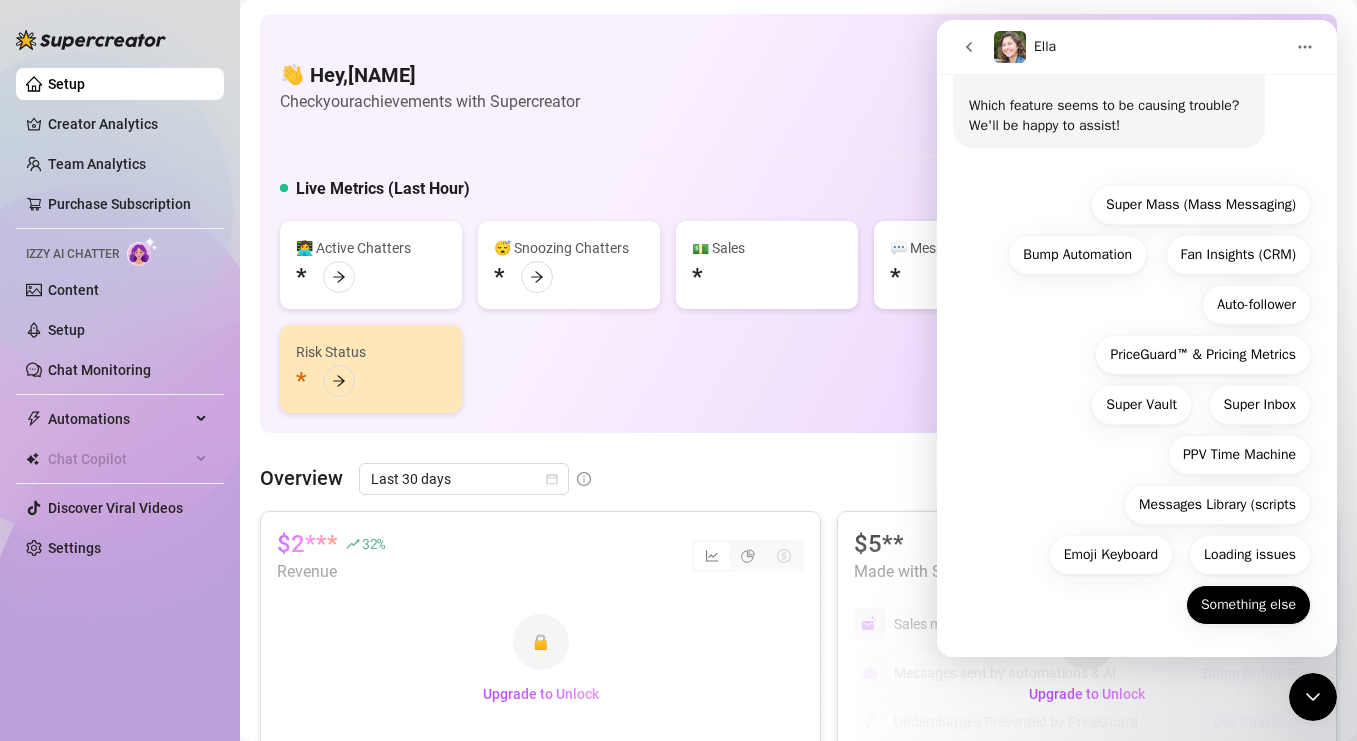 click on "Something else" at bounding box center (1248, 605) 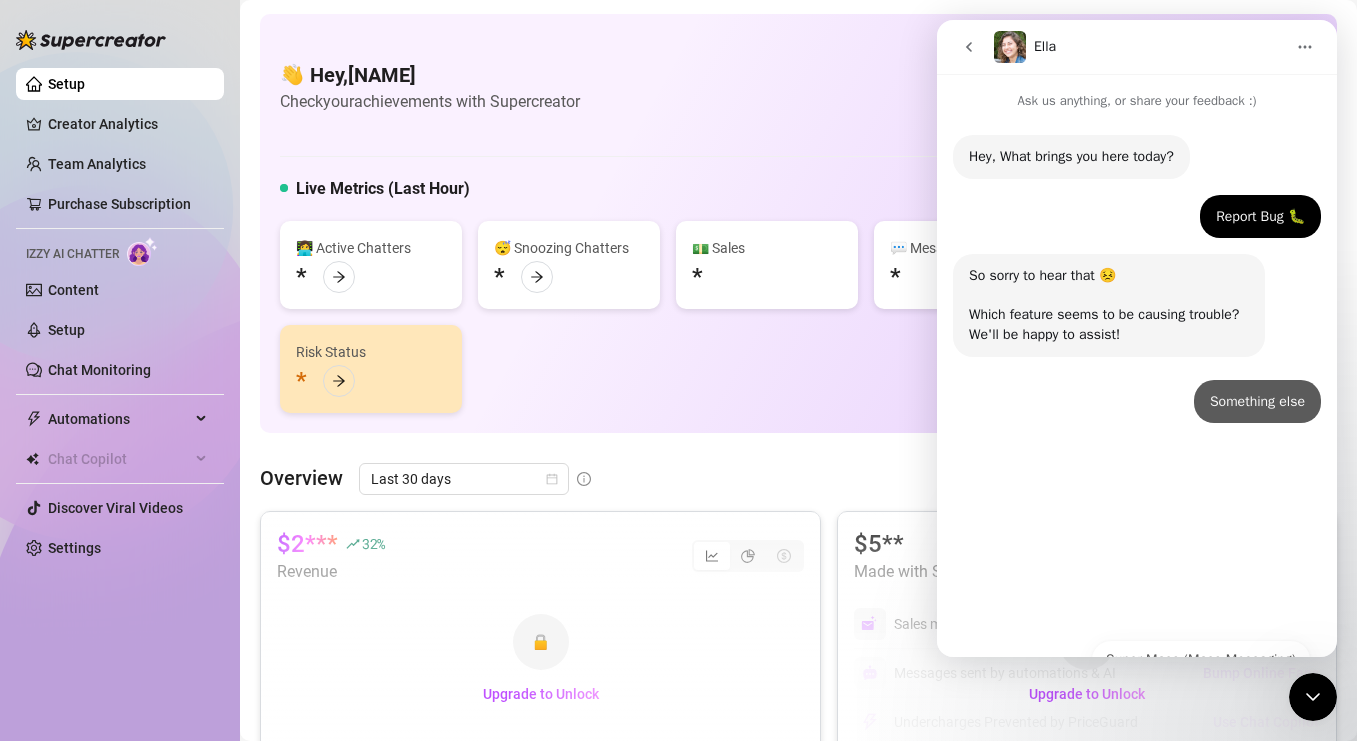 scroll, scrollTop: 0, scrollLeft: 0, axis: both 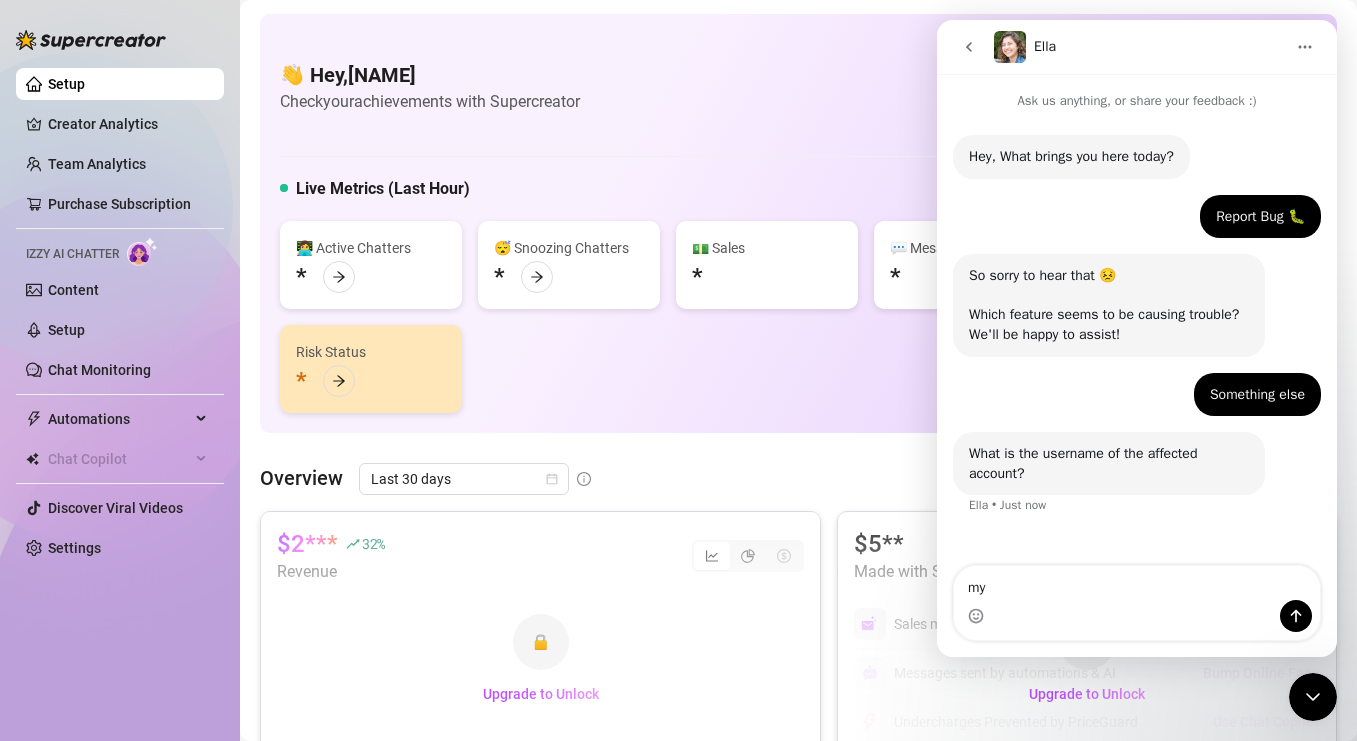 type on "m" 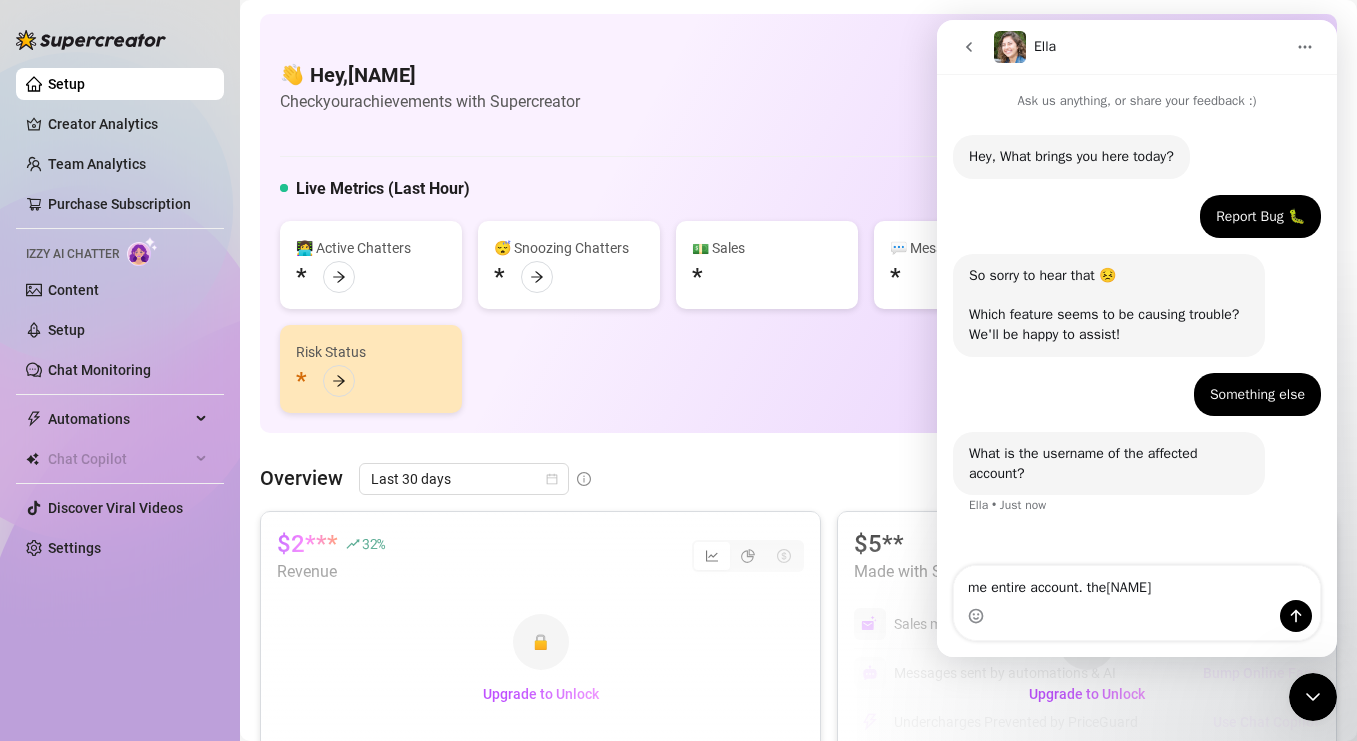 type on "me entire account. the[NAME]" 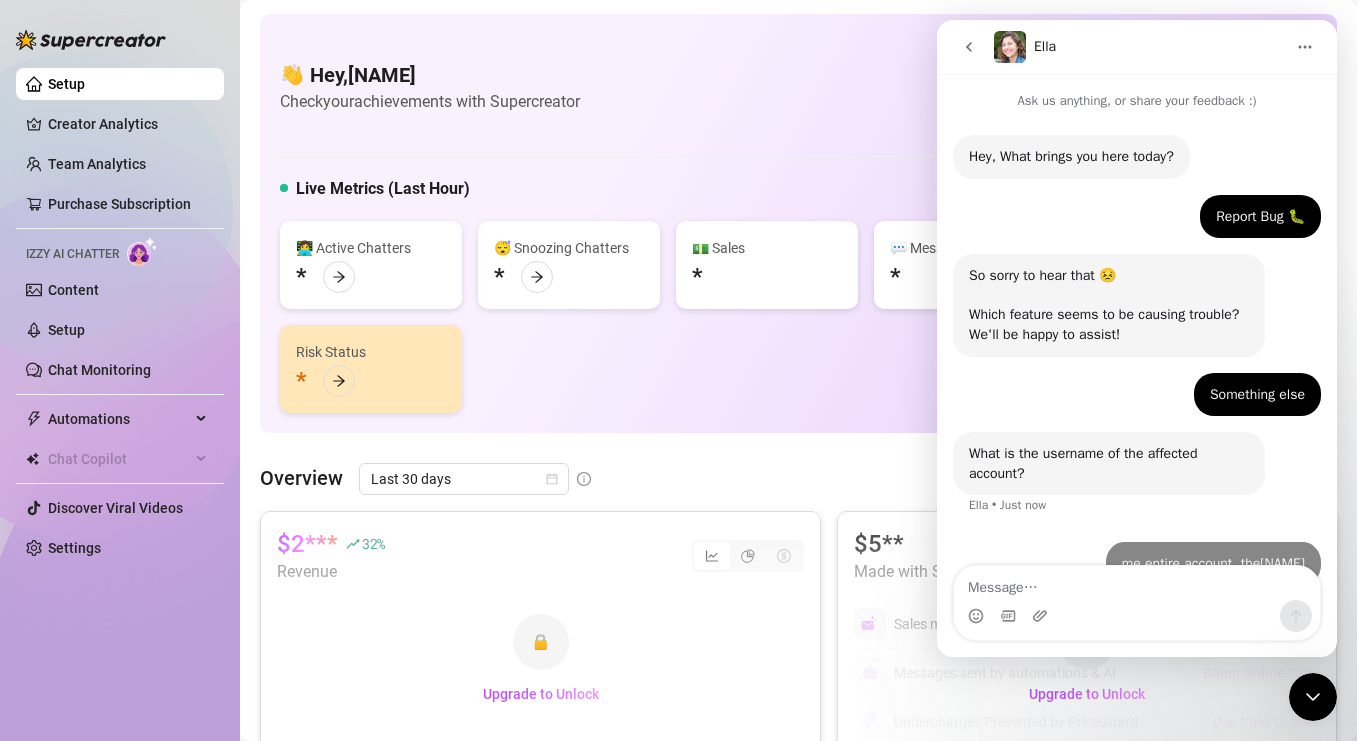 scroll, scrollTop: 31, scrollLeft: 0, axis: vertical 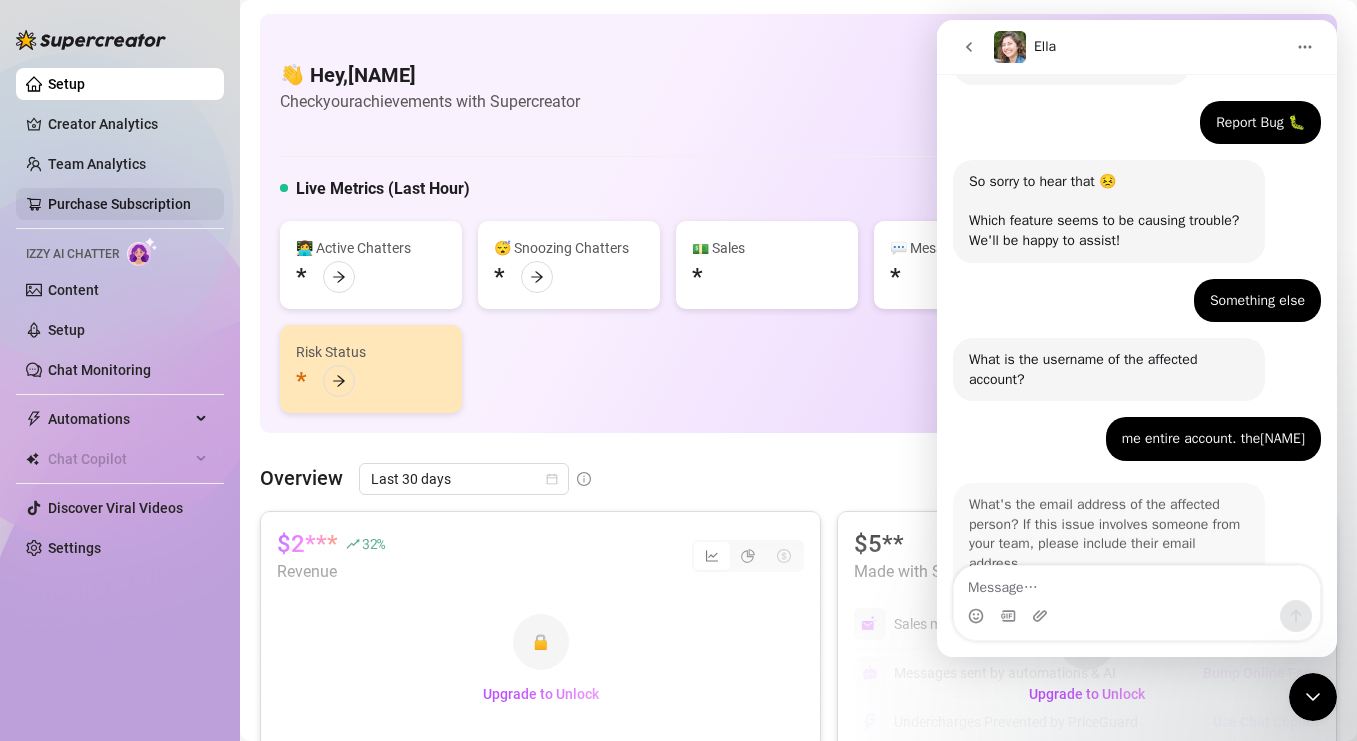 click on "Purchase Subscription" at bounding box center [119, 204] 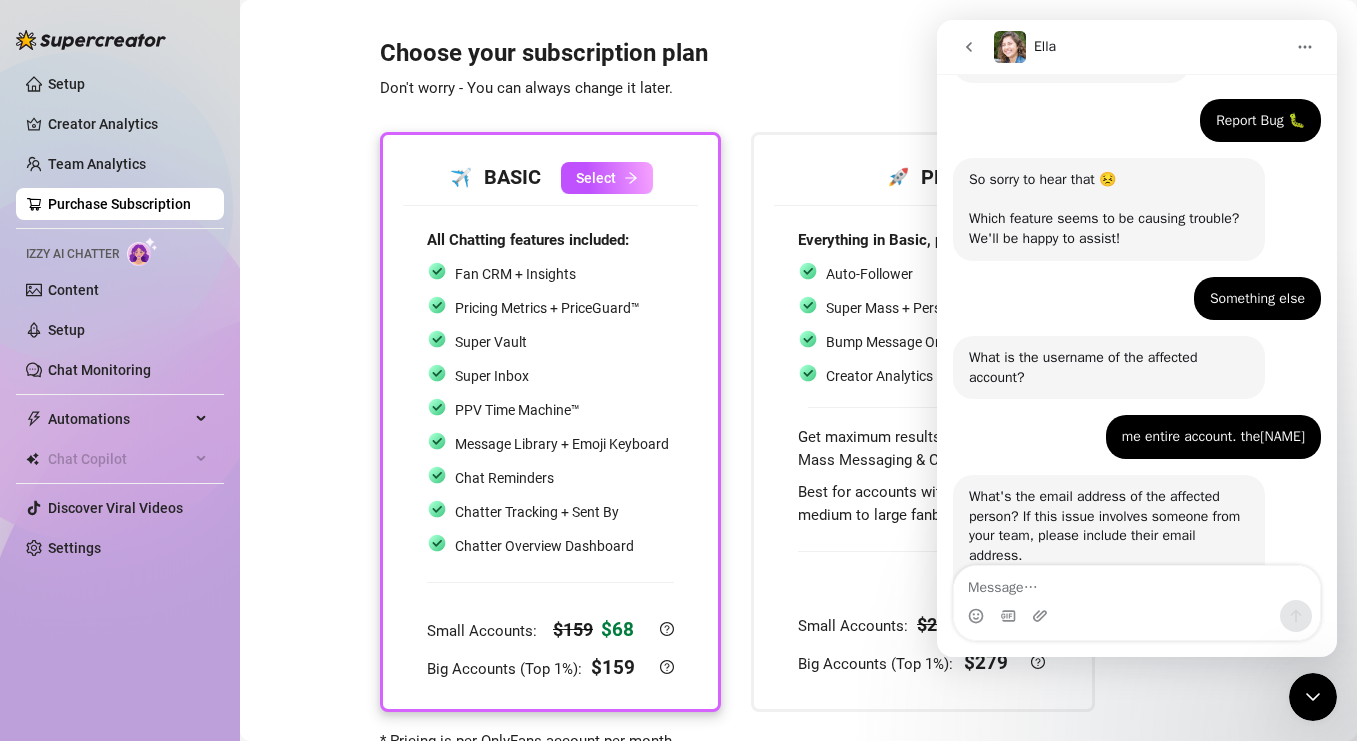 scroll, scrollTop: 198, scrollLeft: 0, axis: vertical 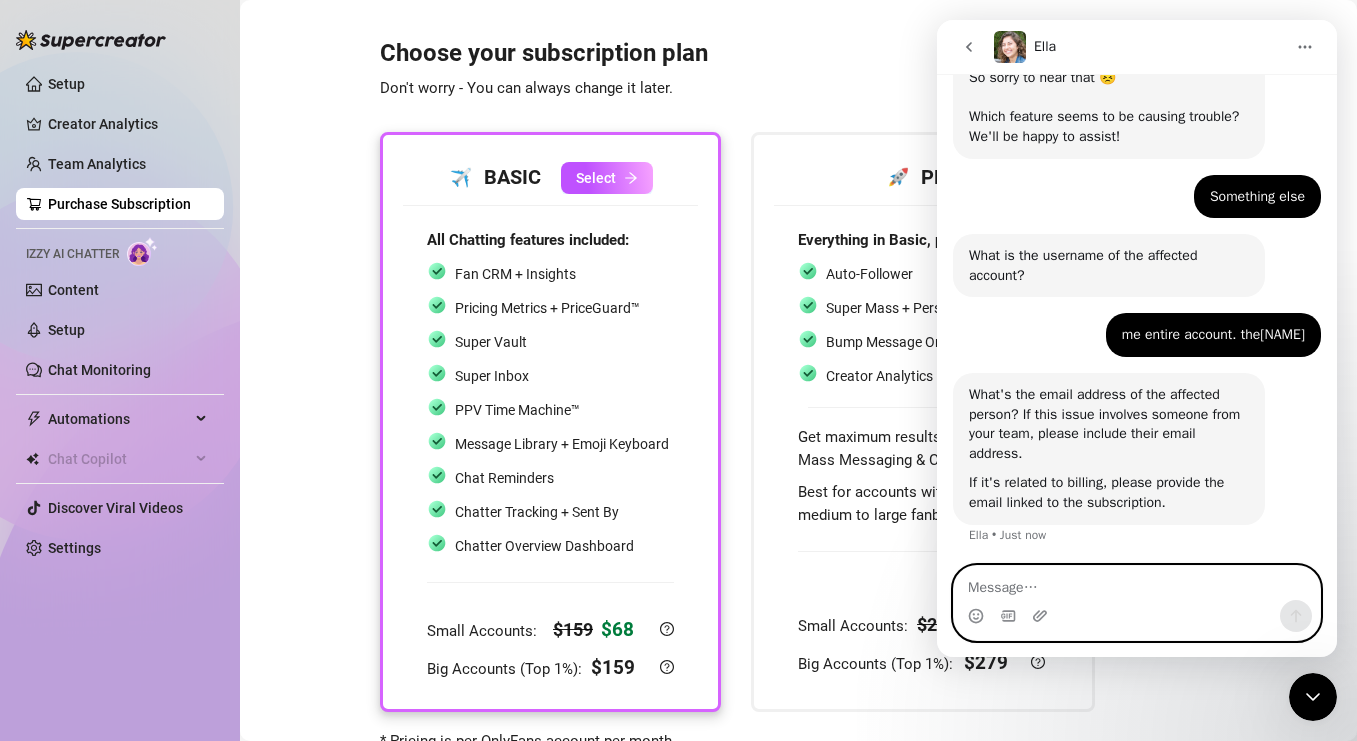 click at bounding box center (1137, 583) 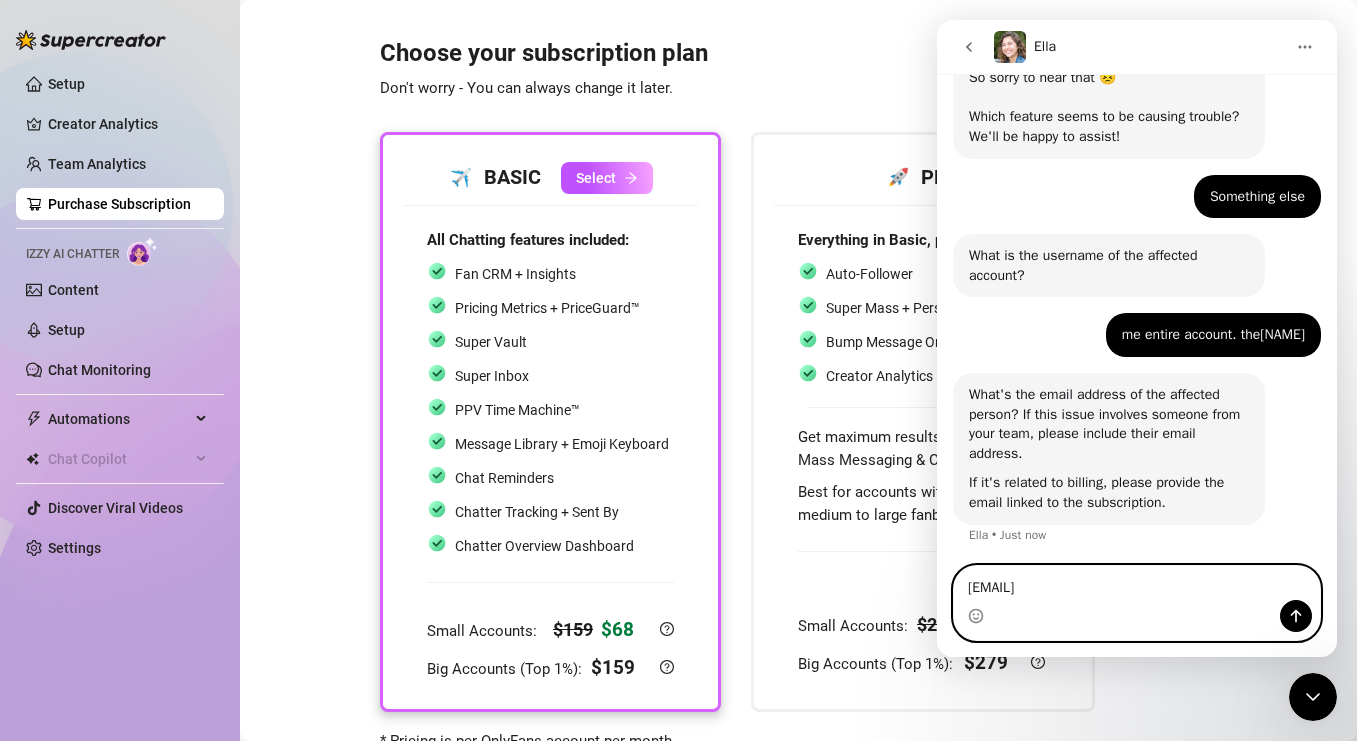 type on "[EMAIL]" 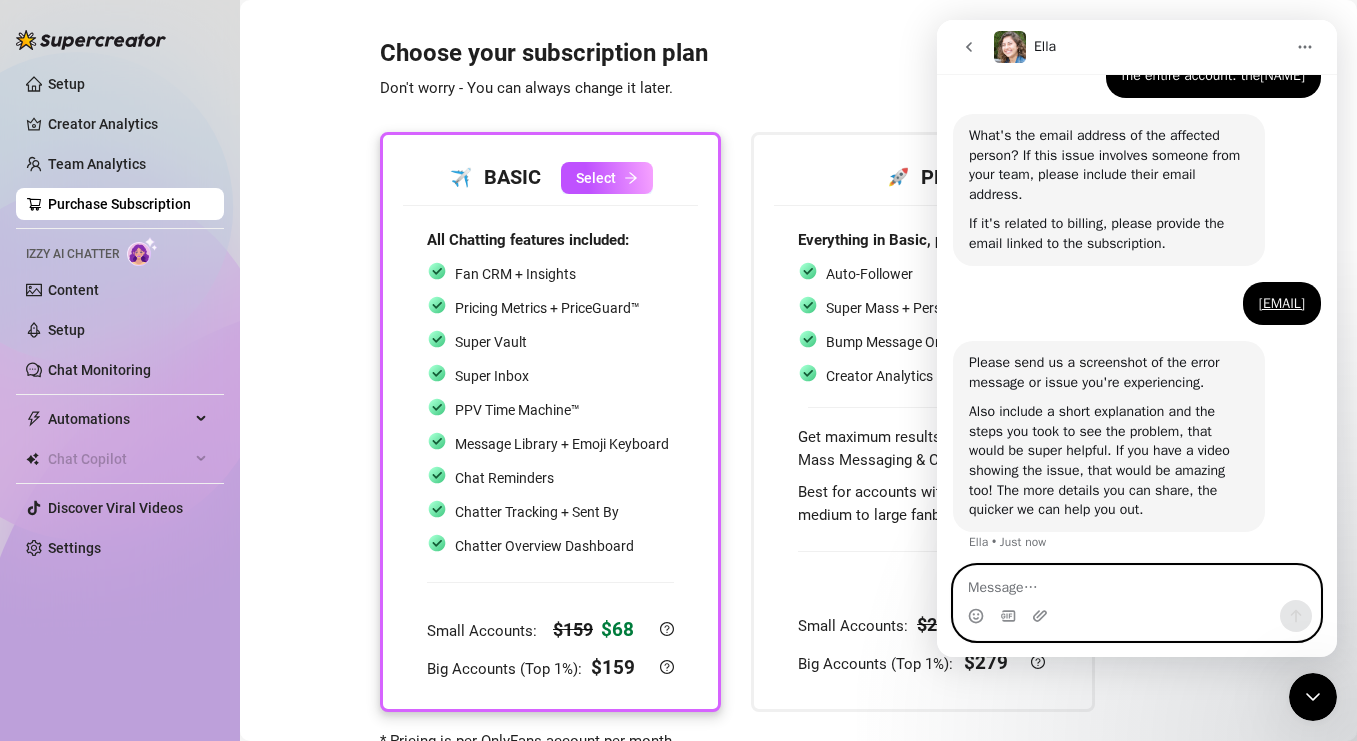 scroll, scrollTop: 465, scrollLeft: 0, axis: vertical 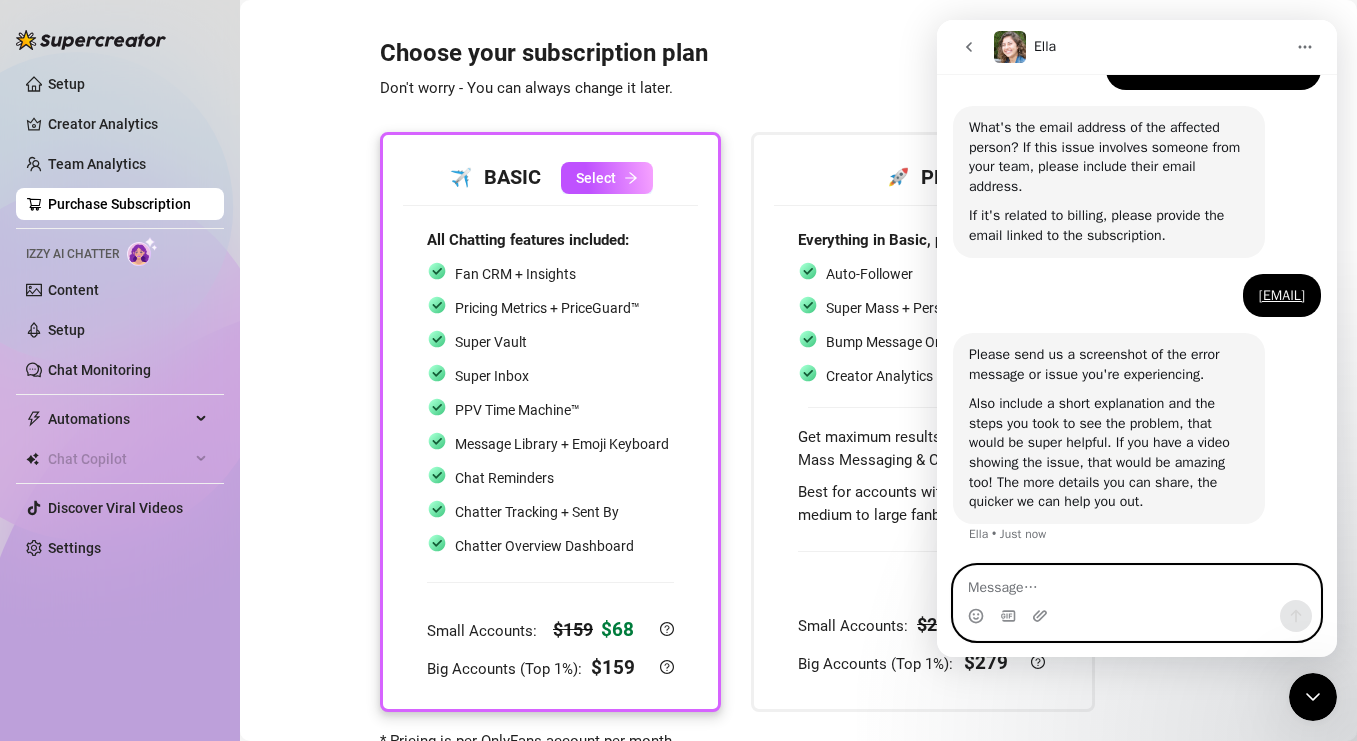 click at bounding box center (1137, 583) 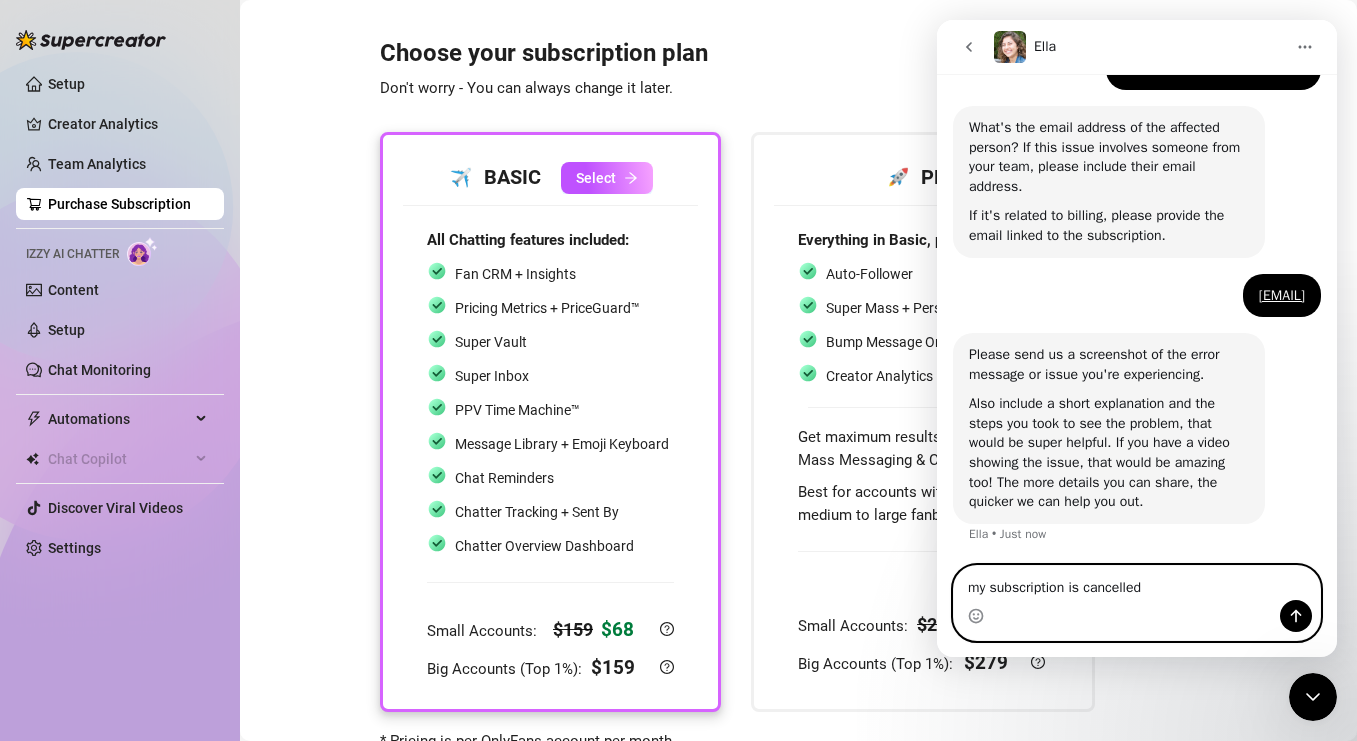 type on "my subscription is cancelled" 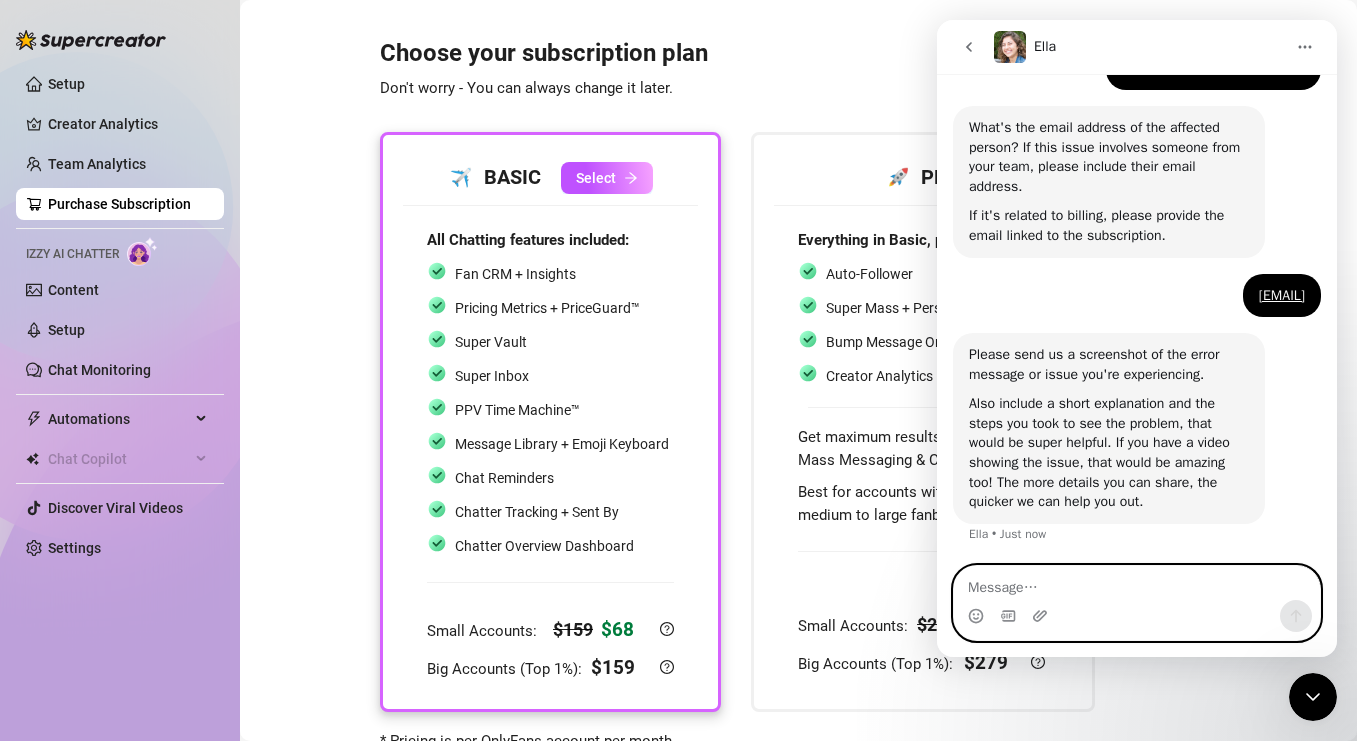 scroll, scrollTop: 524, scrollLeft: 0, axis: vertical 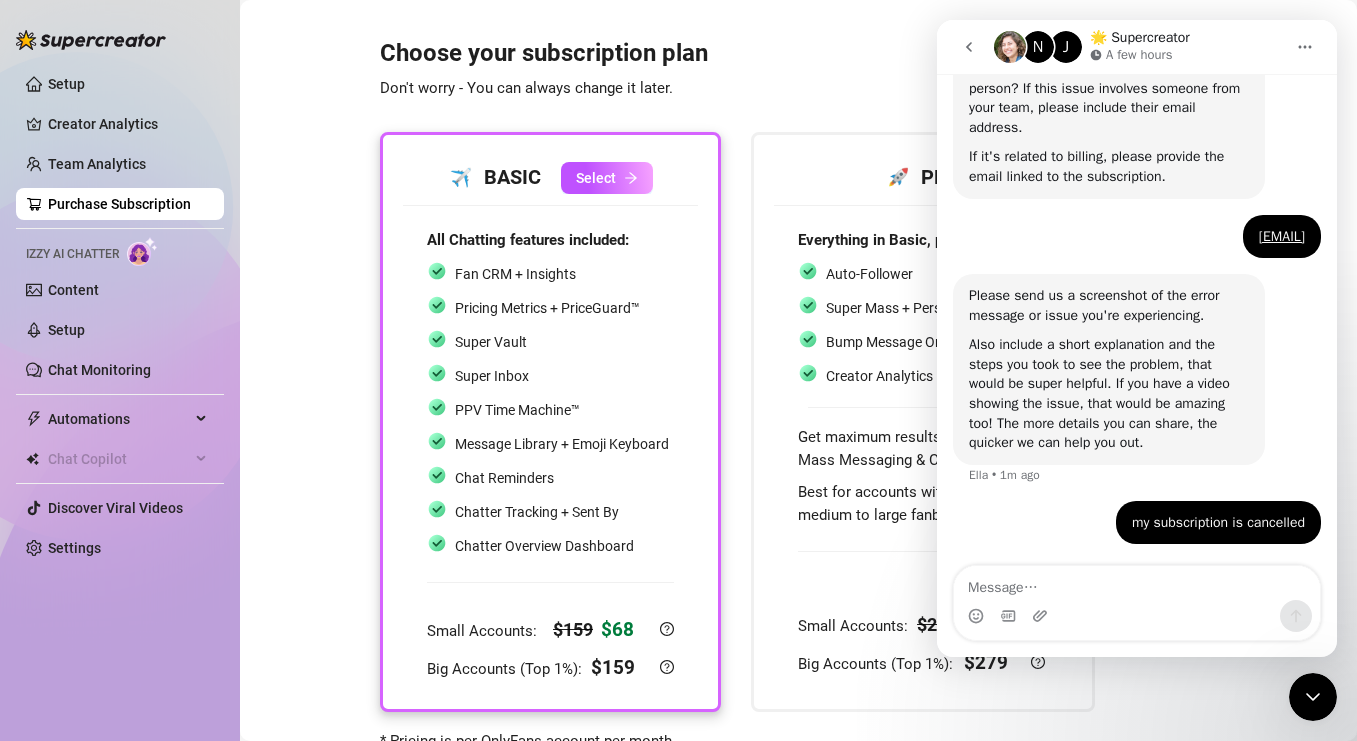 click 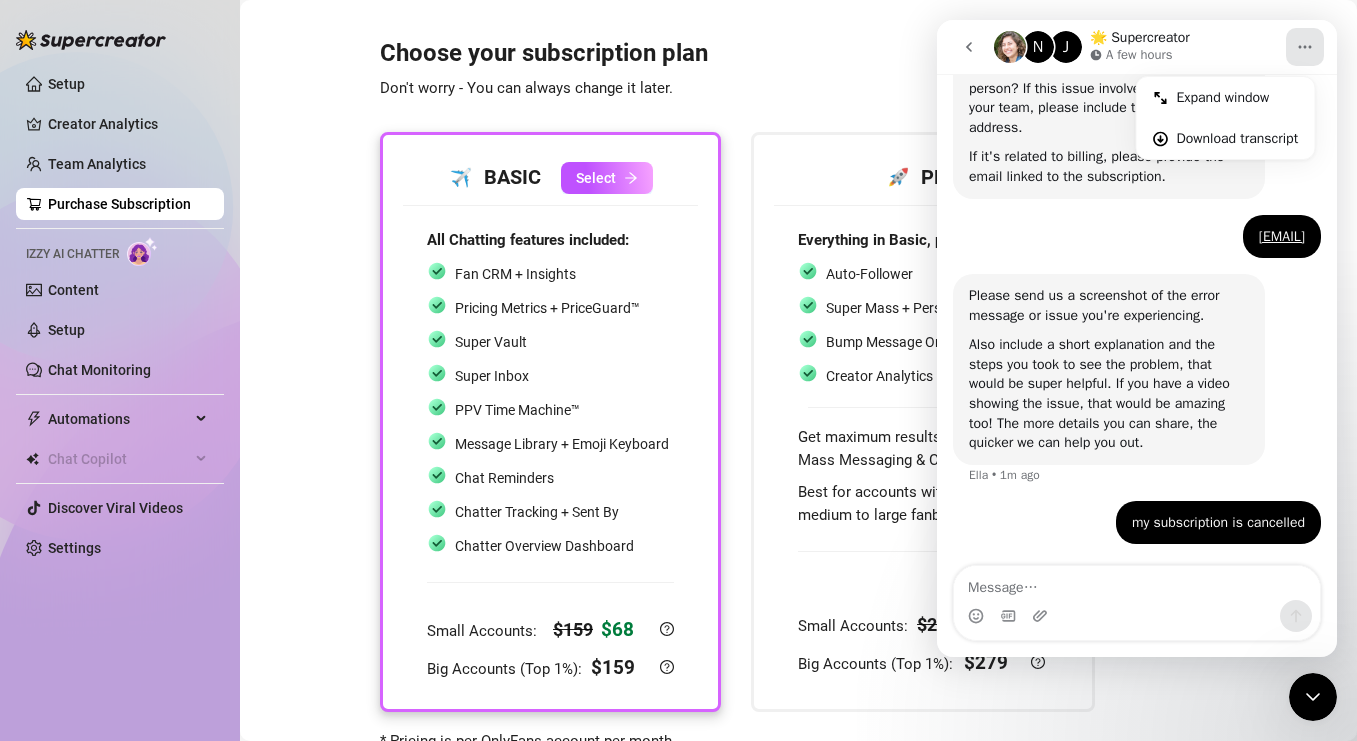 click on "N J 🌟 Supercreator A few hours" at bounding box center (1139, 47) 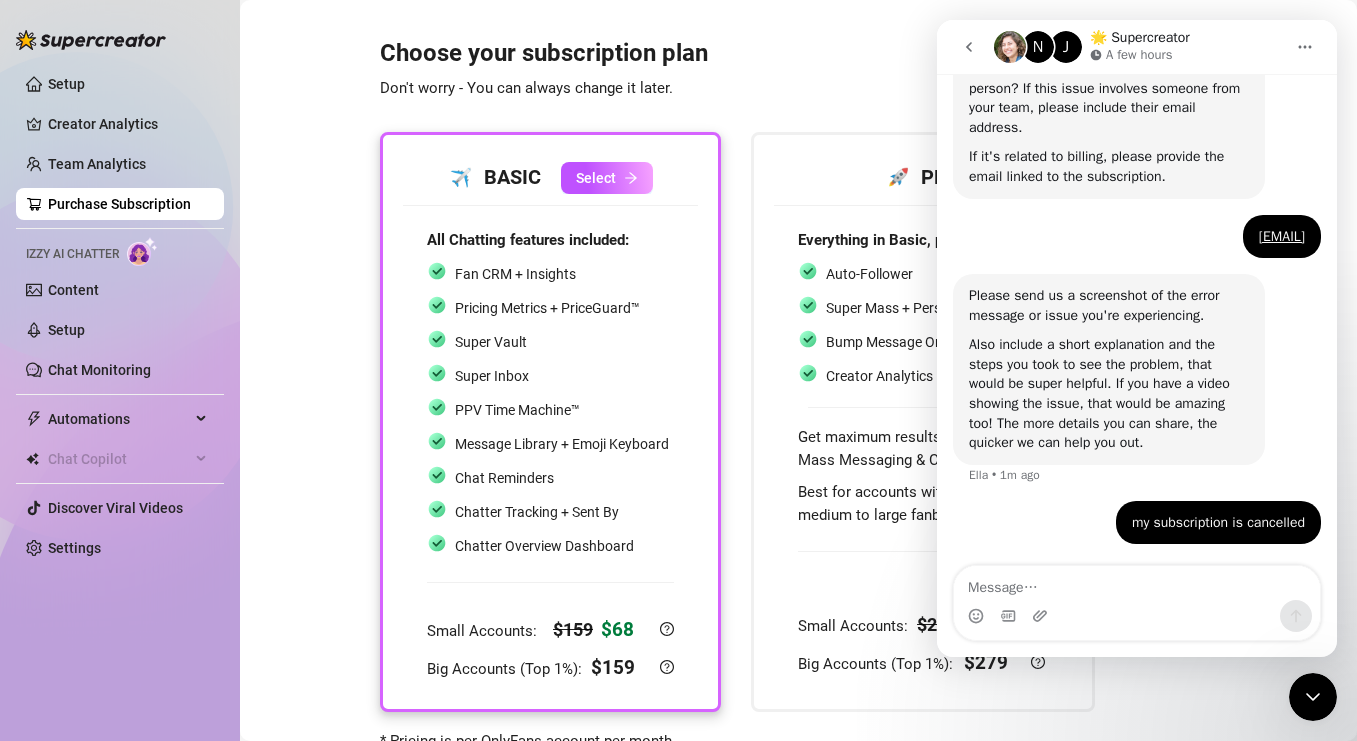 click on "my subscription is cancelled  [FIRST]    •   1m ago" at bounding box center [1137, 535] 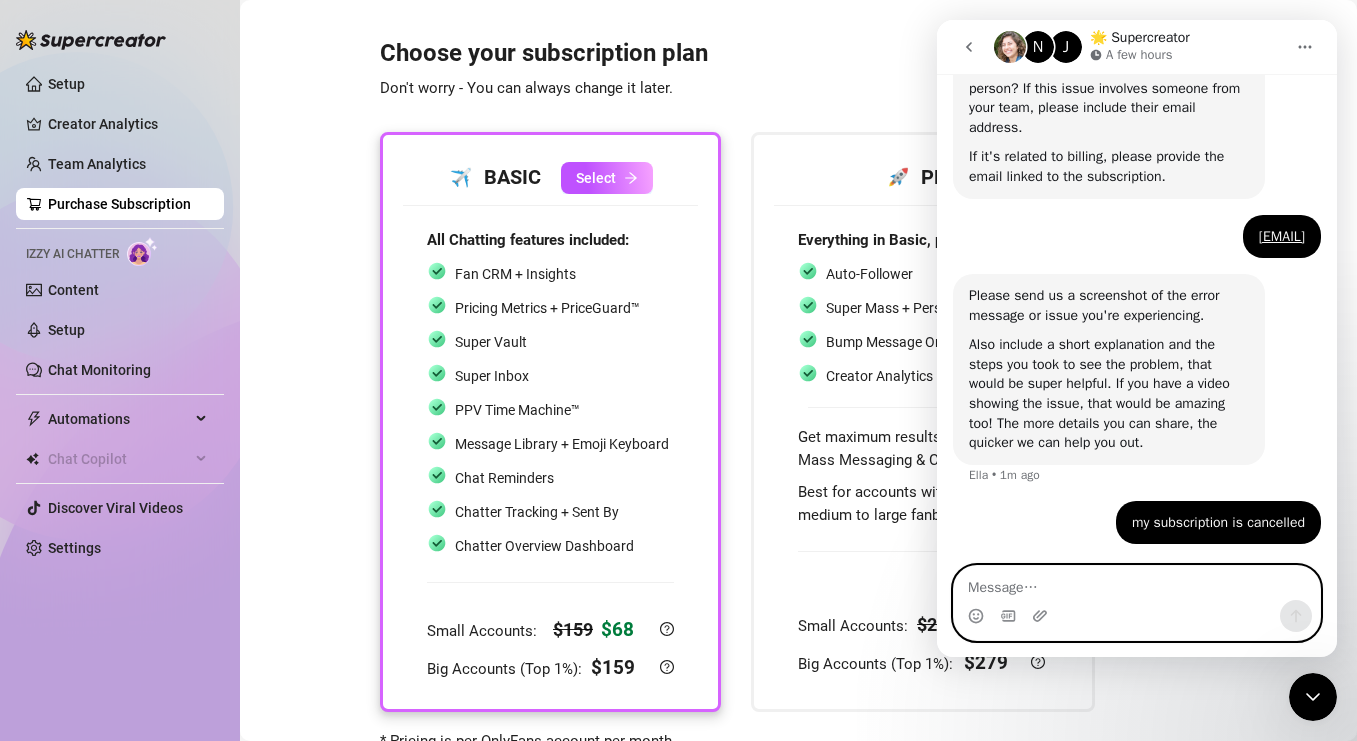 click at bounding box center [1137, 583] 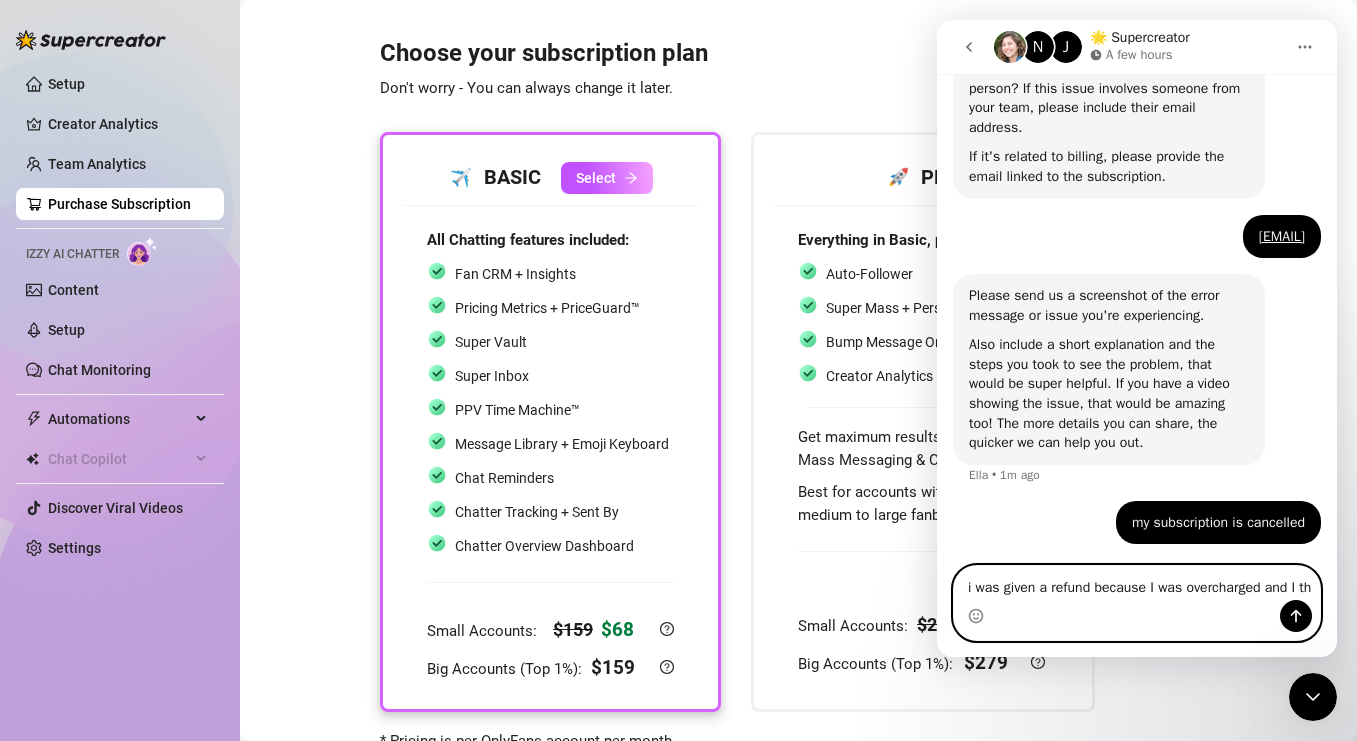 scroll, scrollTop: 544, scrollLeft: 0, axis: vertical 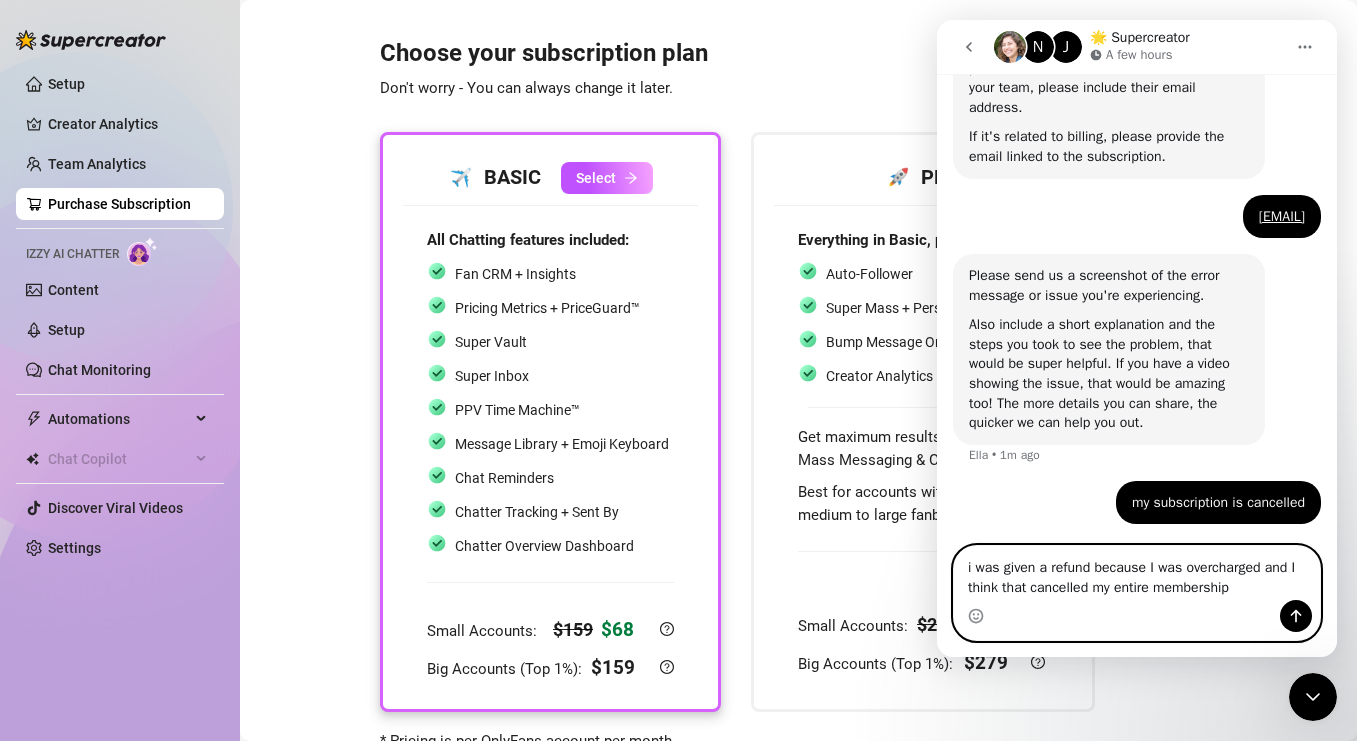 type on "i was given a refund because I was overcharged and I think that cancelled my entire membership" 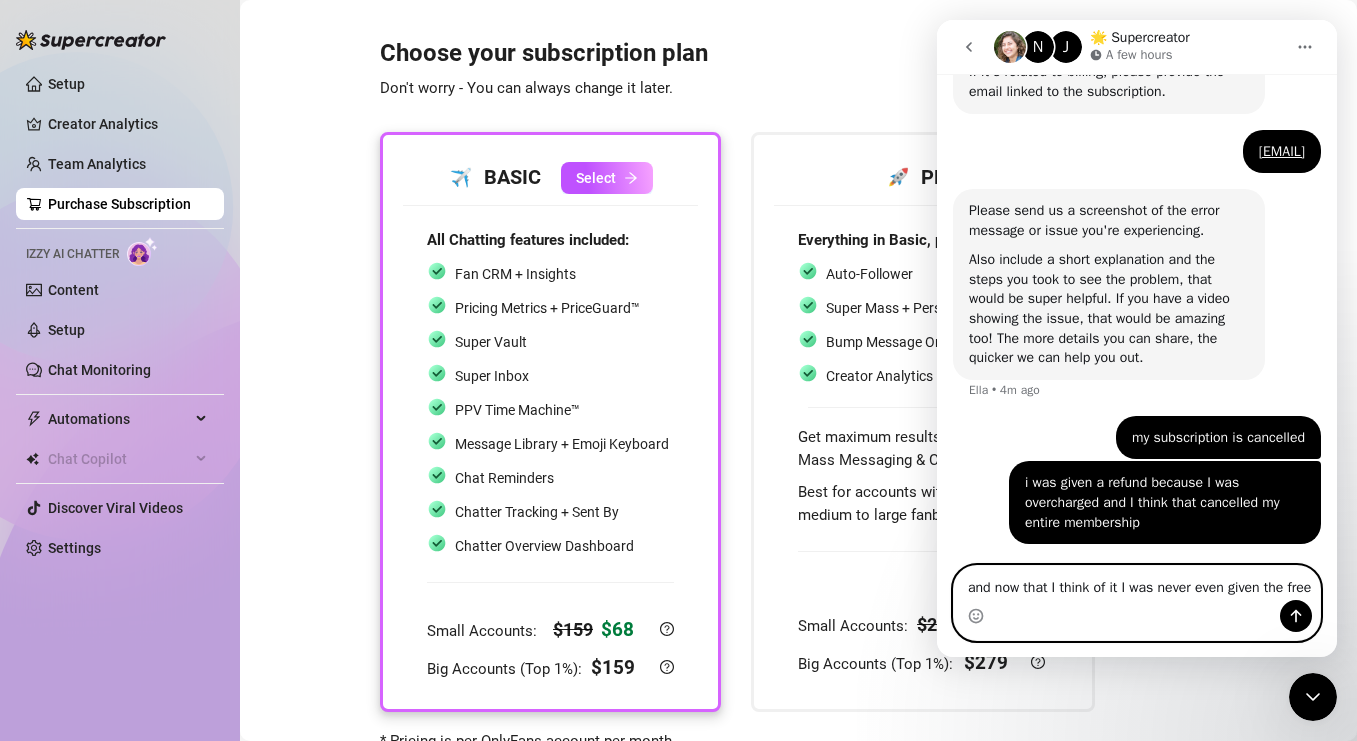 scroll, scrollTop: 629, scrollLeft: 0, axis: vertical 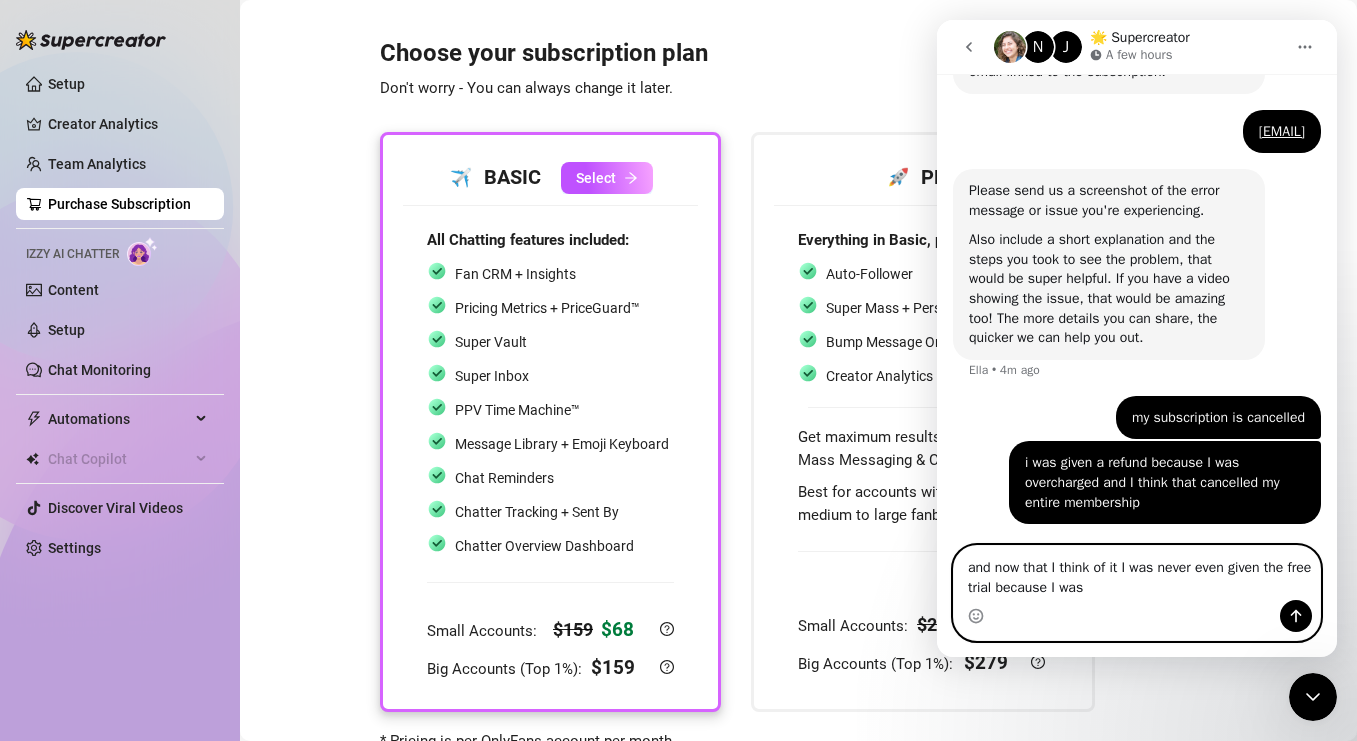 click on "and now that I think of it I was never even given the free trial because I was" at bounding box center [1137, 573] 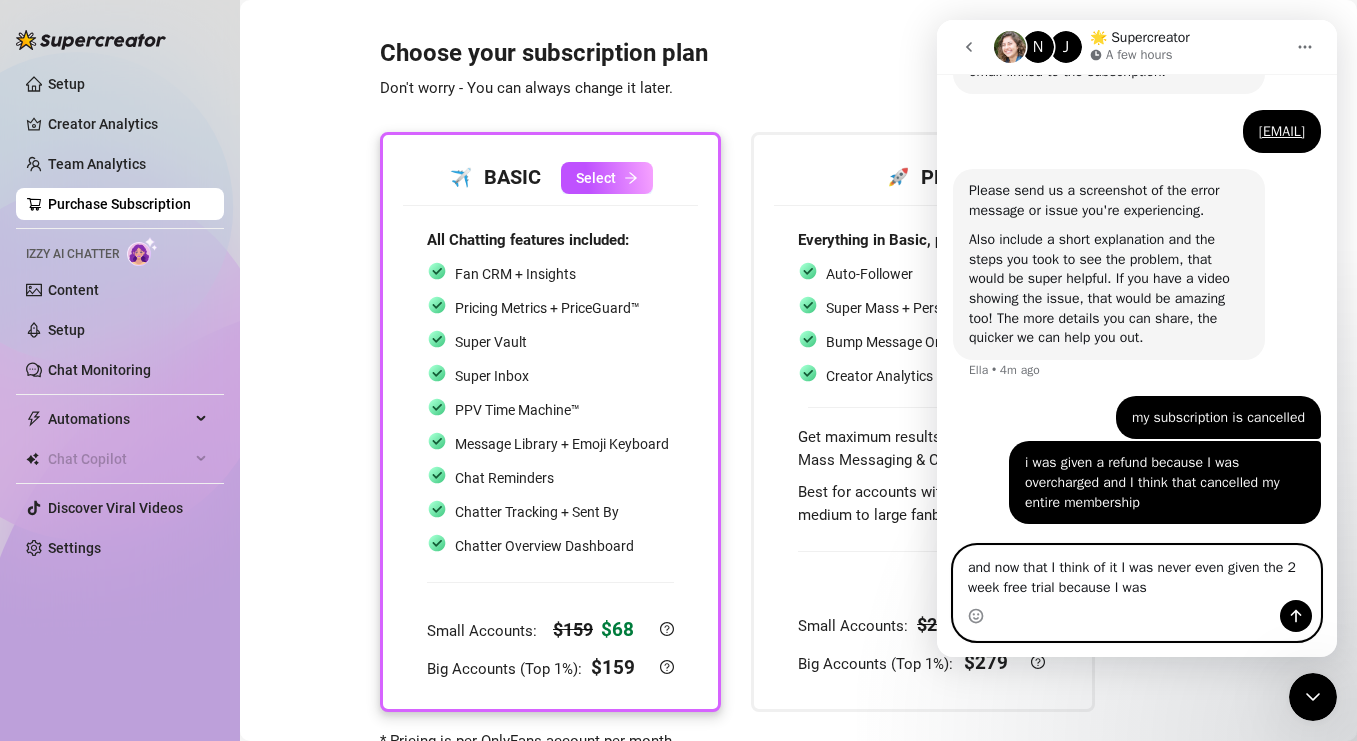 click on "and now that I think of it I was never even given the 2 week free trial because I was" at bounding box center [1137, 573] 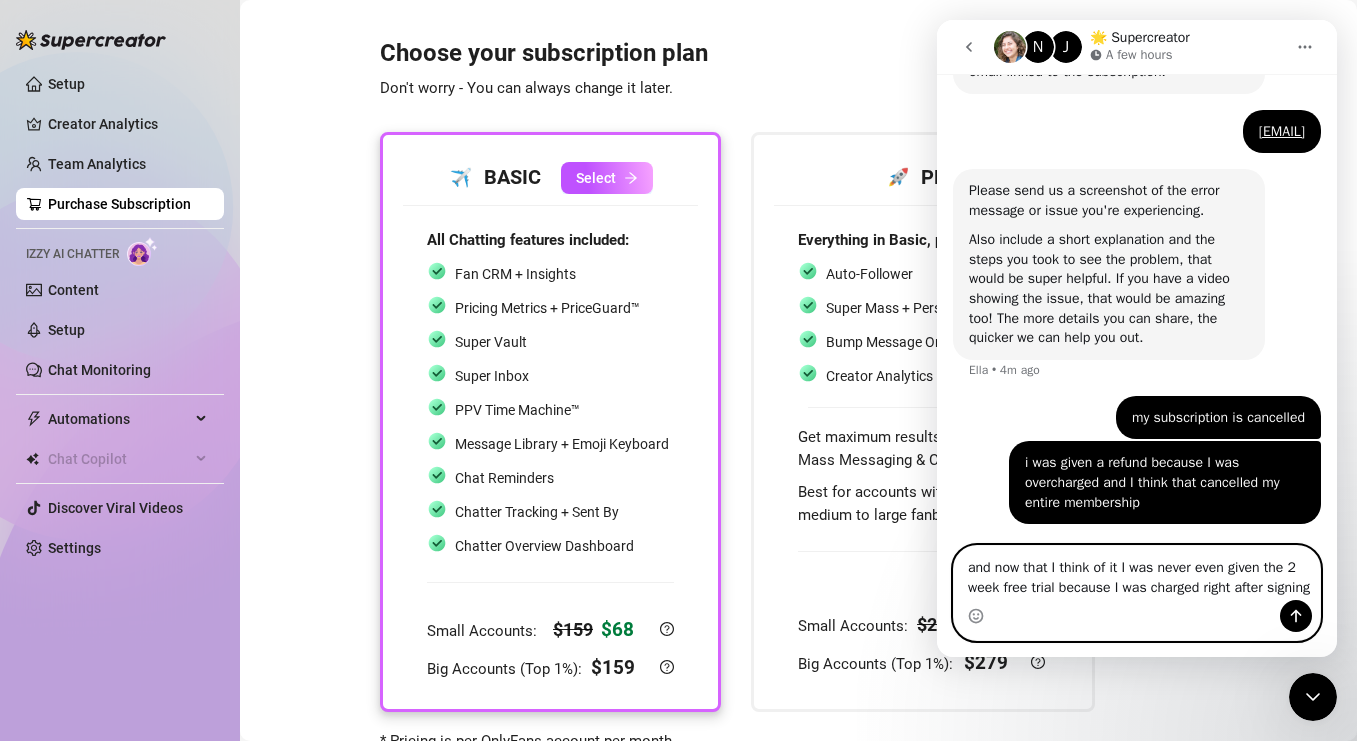 scroll, scrollTop: 649, scrollLeft: 0, axis: vertical 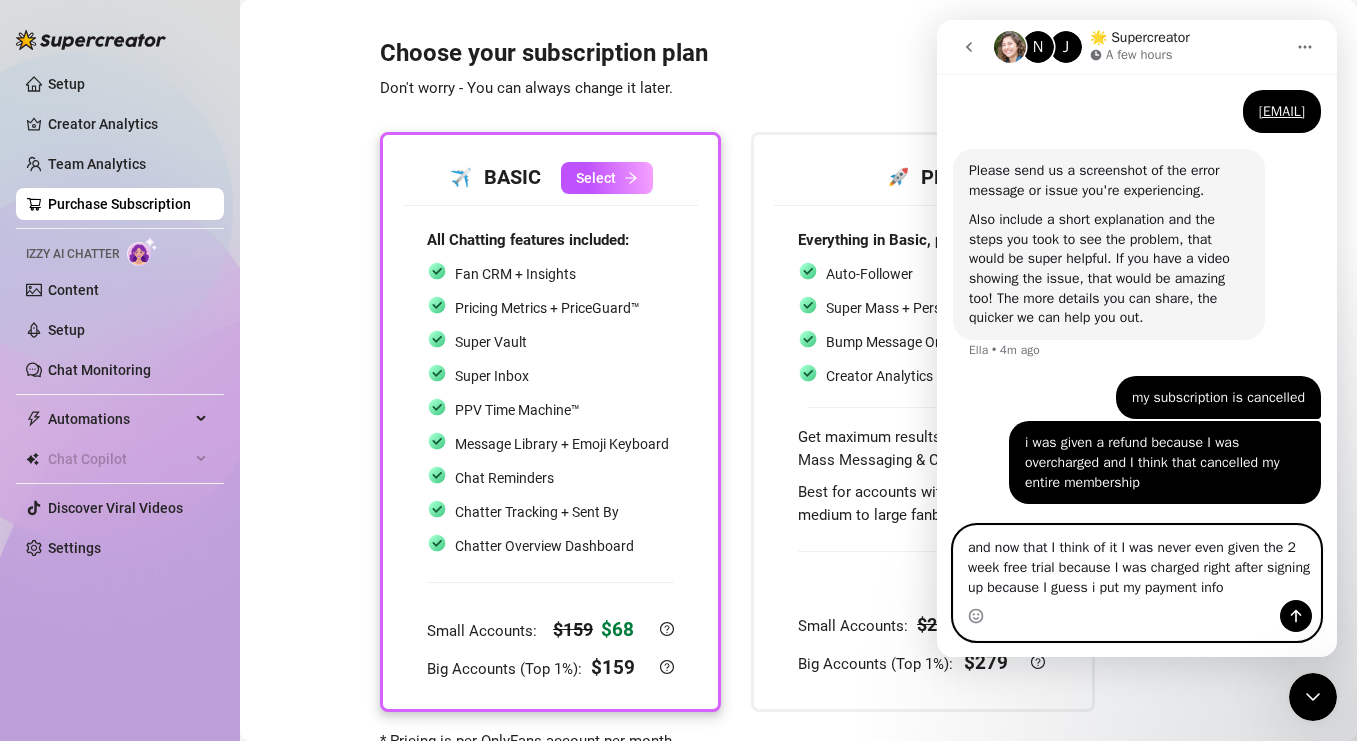 type on "and now that I think of it I was never even given the 2 week free trial because I was charged right after signing up because I guess i put my payment info" 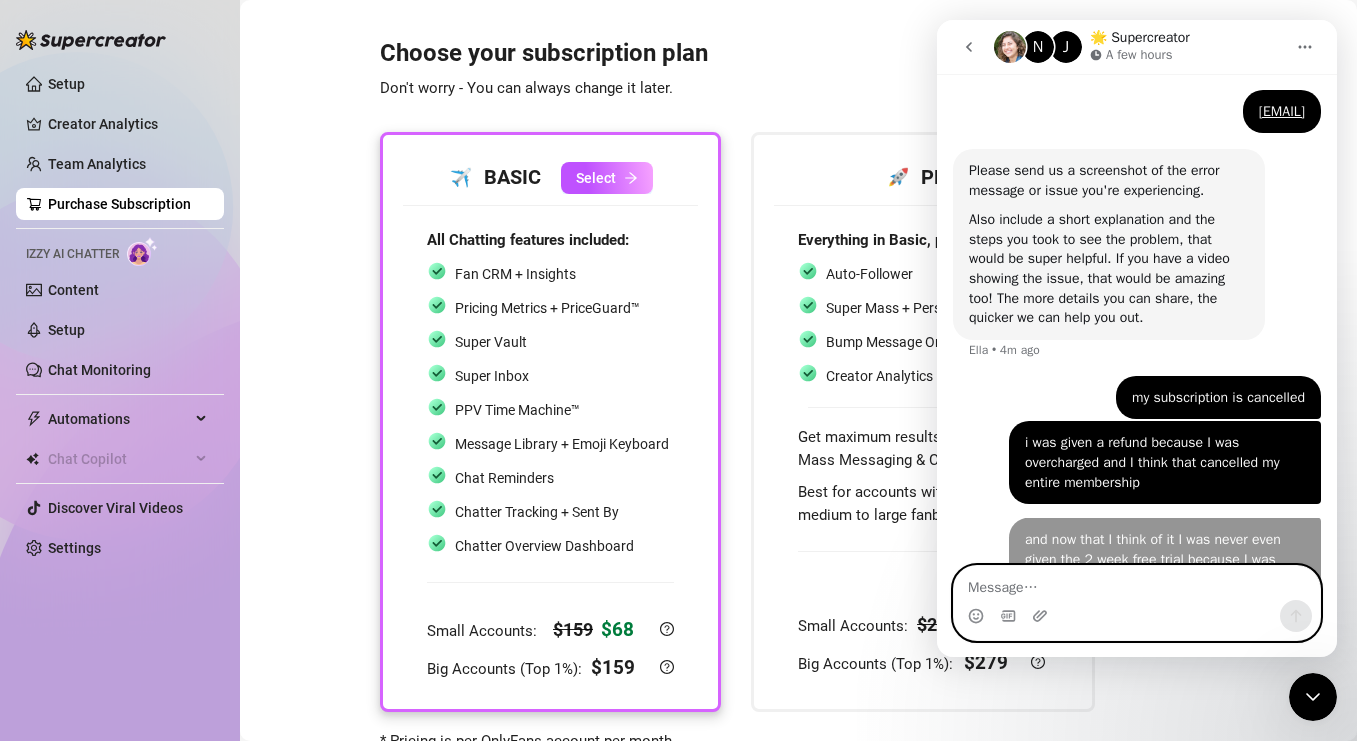 scroll, scrollTop: 713, scrollLeft: 0, axis: vertical 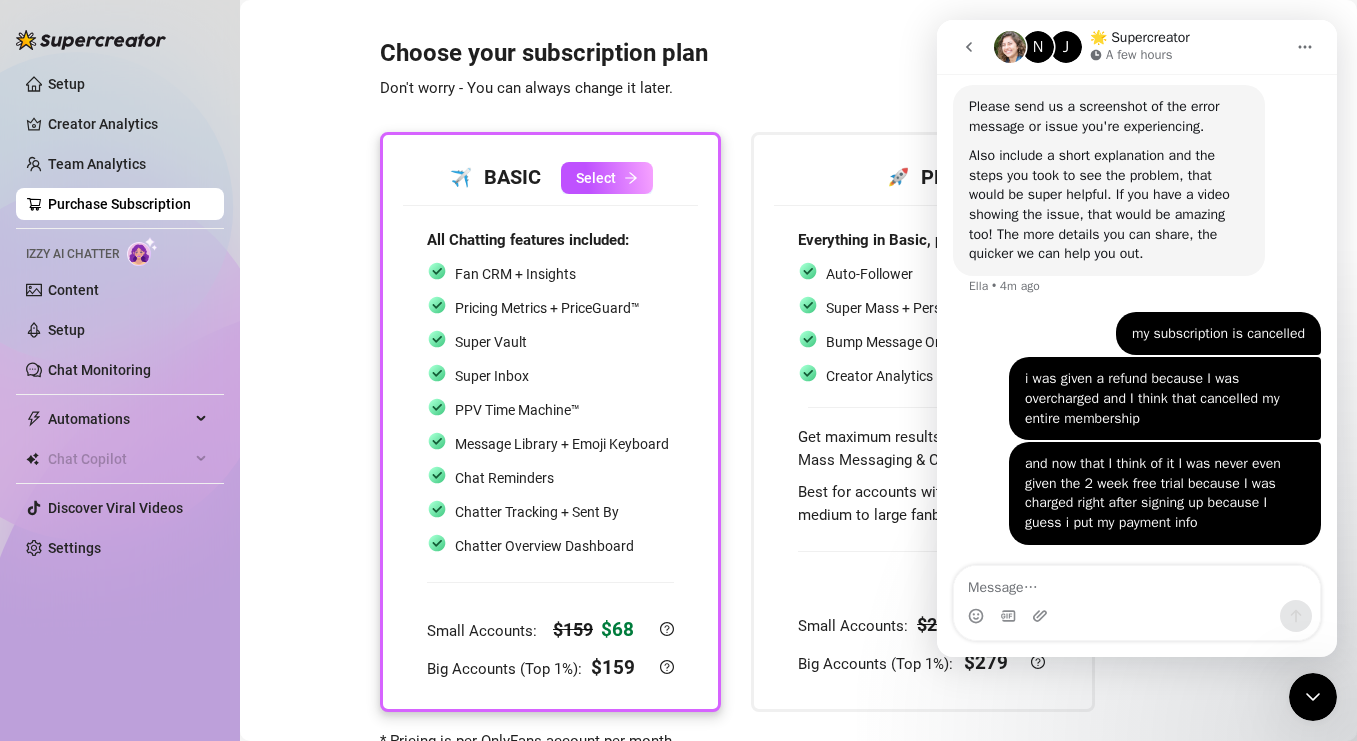 click on "Purchase Subscription" at bounding box center [119, 204] 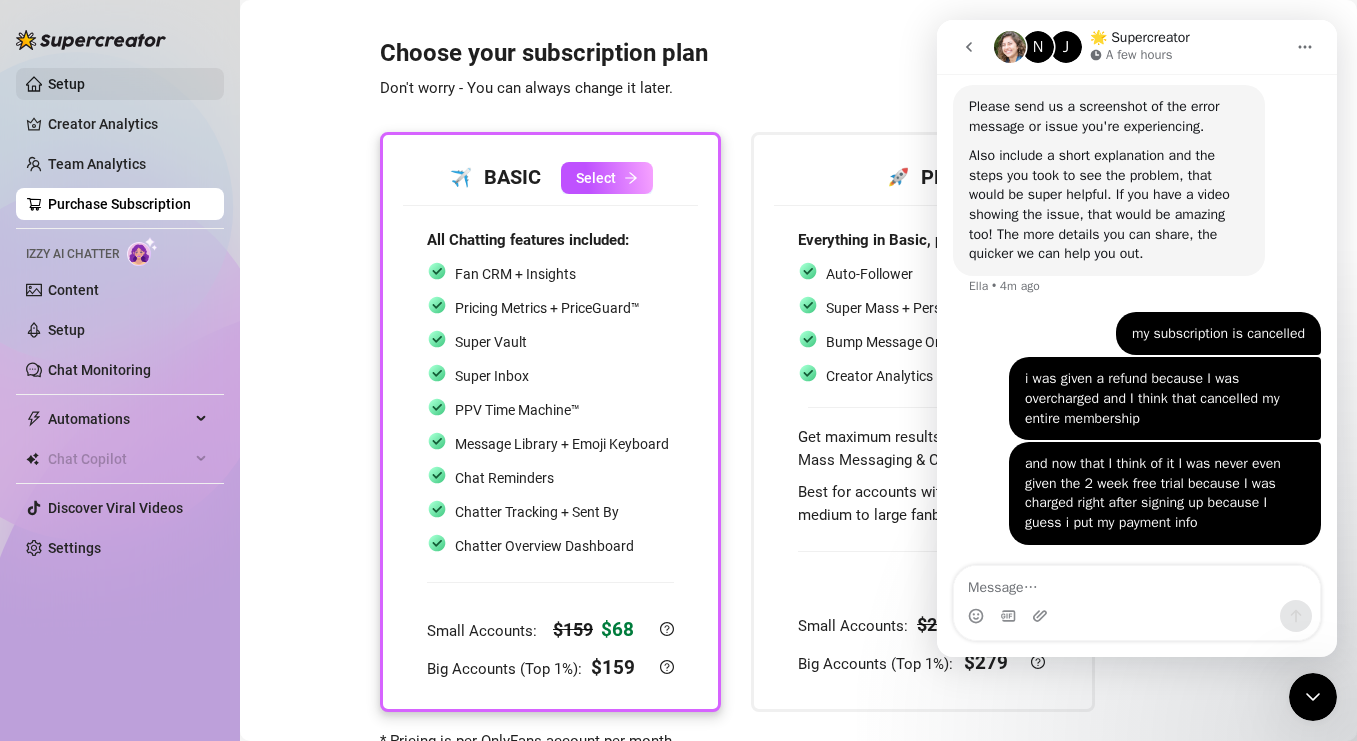 click on "Setup" at bounding box center (66, 84) 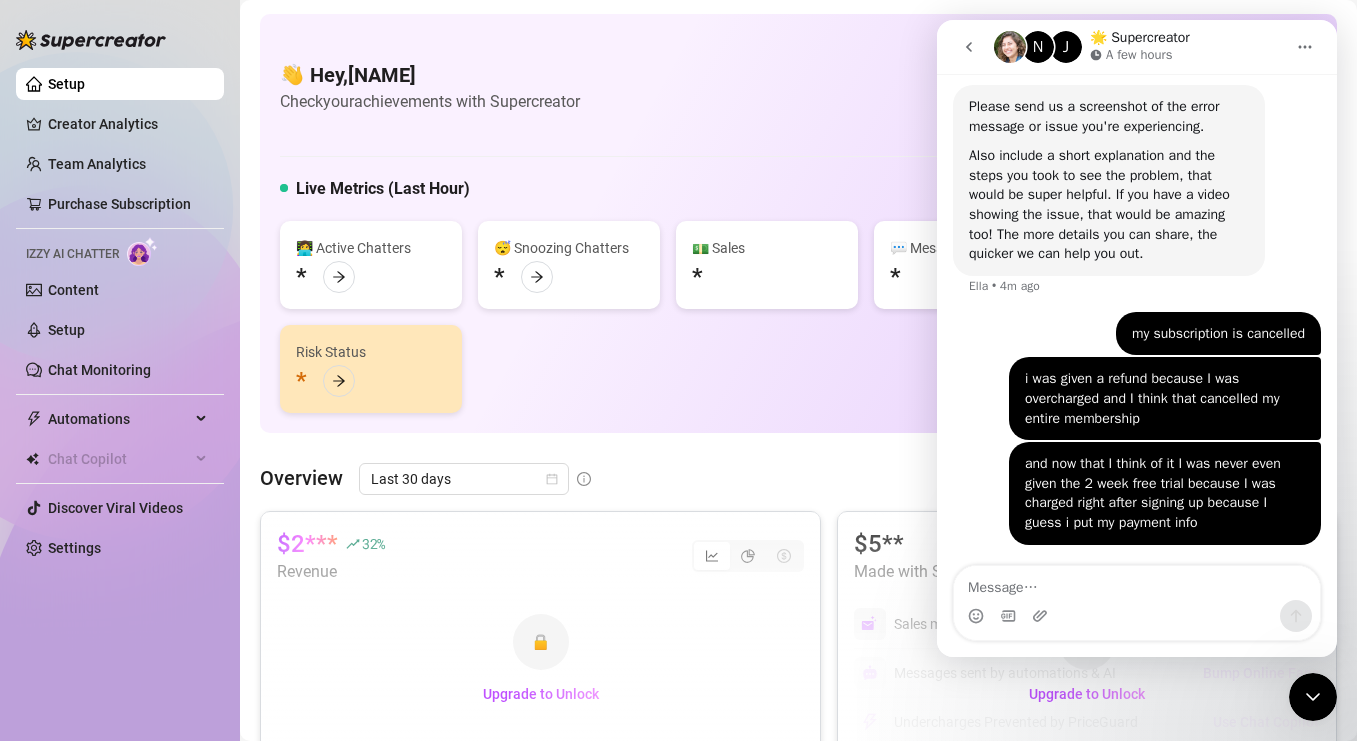 click 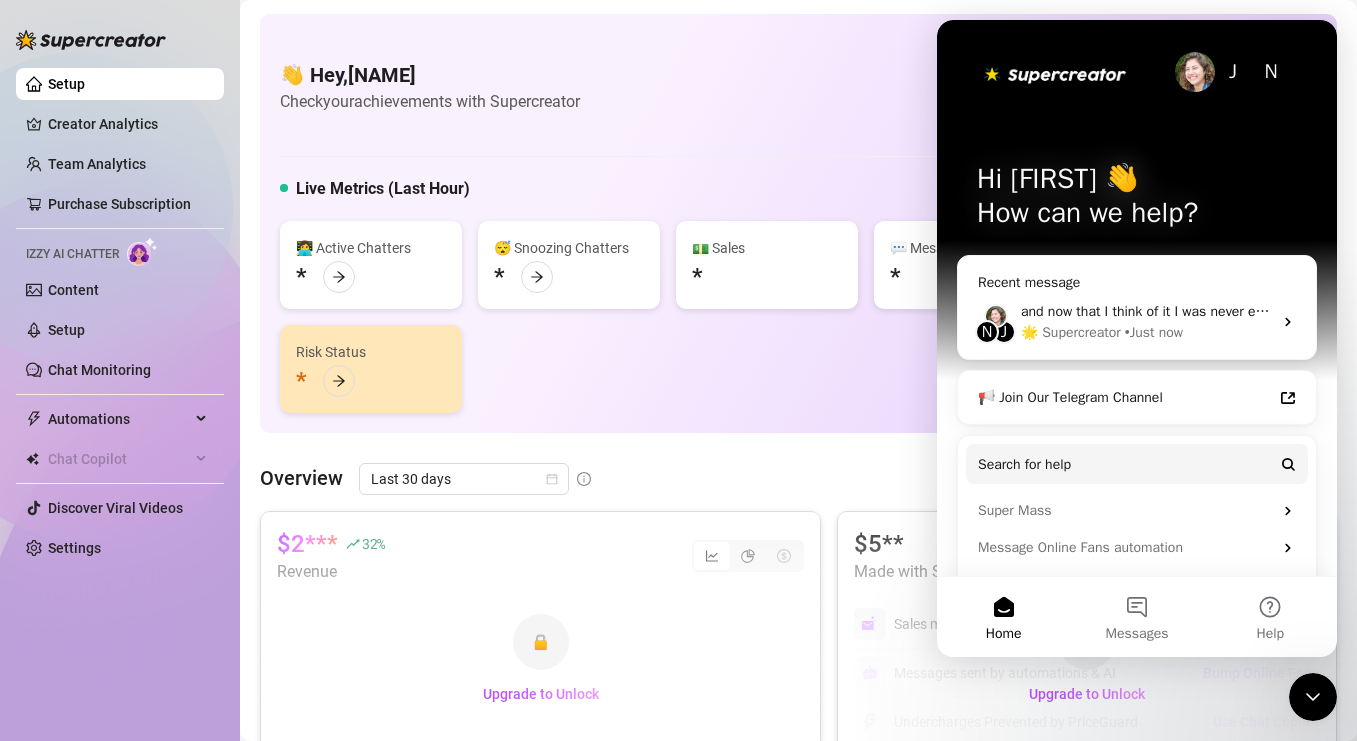 scroll, scrollTop: 0, scrollLeft: 0, axis: both 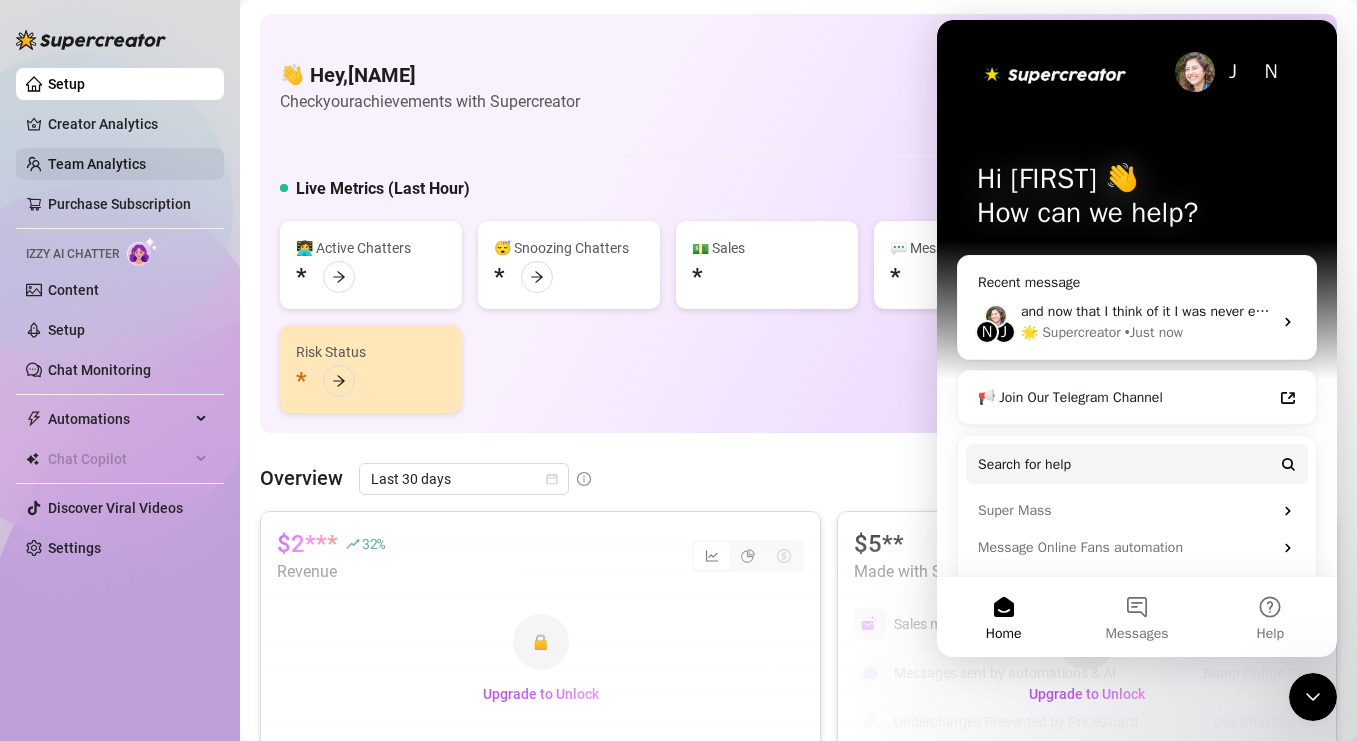 click on "Team Analytics" at bounding box center [97, 164] 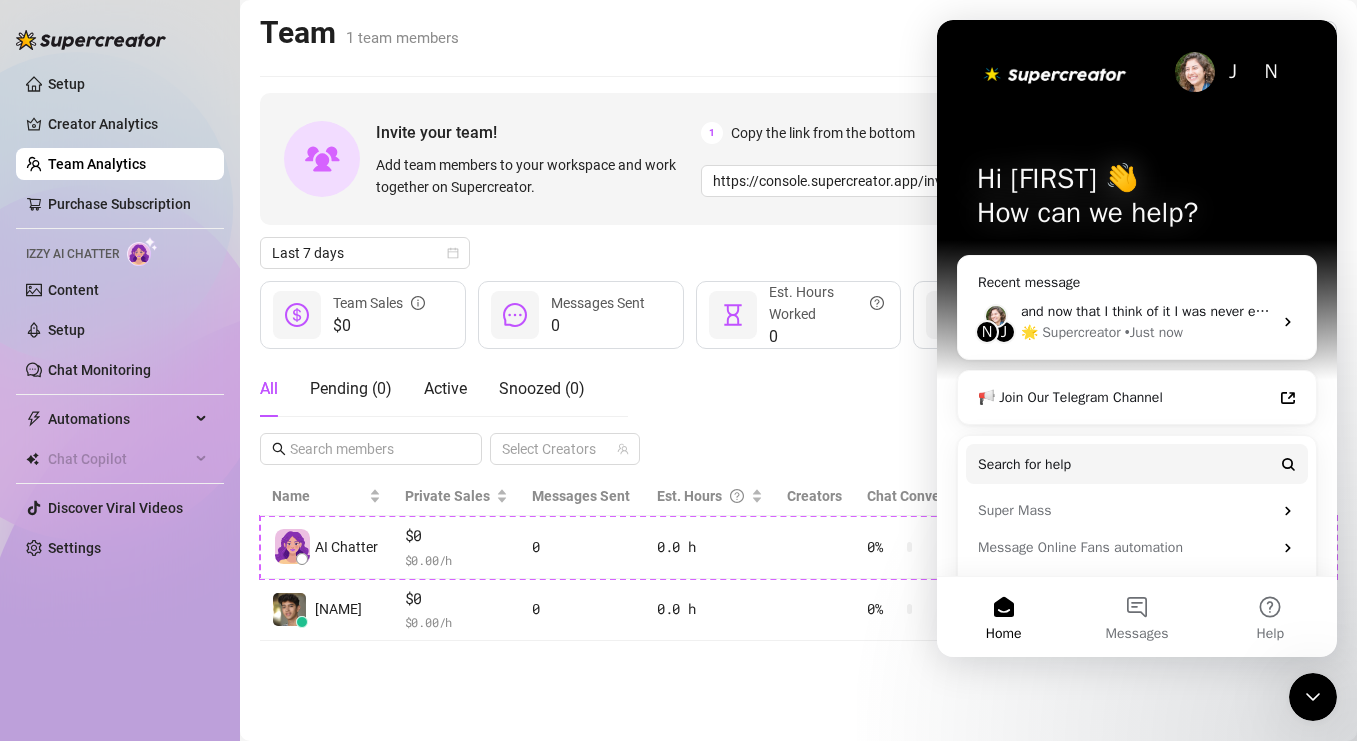 click on "Team 1 team members Manage Team & Permissions Invite your team! Add team members to your workspace and work together on Supercreator. 1 Copy the link from the bottom 2 Share it with your team 3 Approve their request https://console.supercreator.app/invite?code=9RqyMs8AmRWcEOAWLm9NCz9M0km2&workspace=[NAME] Copy Link Last 7 days $0 Team Sales 0 Messages Sent 0 Est. Hours Worked — Team Profits — Payouts All Pending ( 0 ) Active Snoozed ( 0 ) Select Creators Name Private Sales Messages Sent Est. Hours Creators Chat Conversion Salary Profitability AI Chatter $0 $ 0.00 /h 0 0.0 h 0 % $0 /h [NAME] $0 $ 0.00 /h 0 0.0 h 0 % Set wage —" at bounding box center (798, 370) 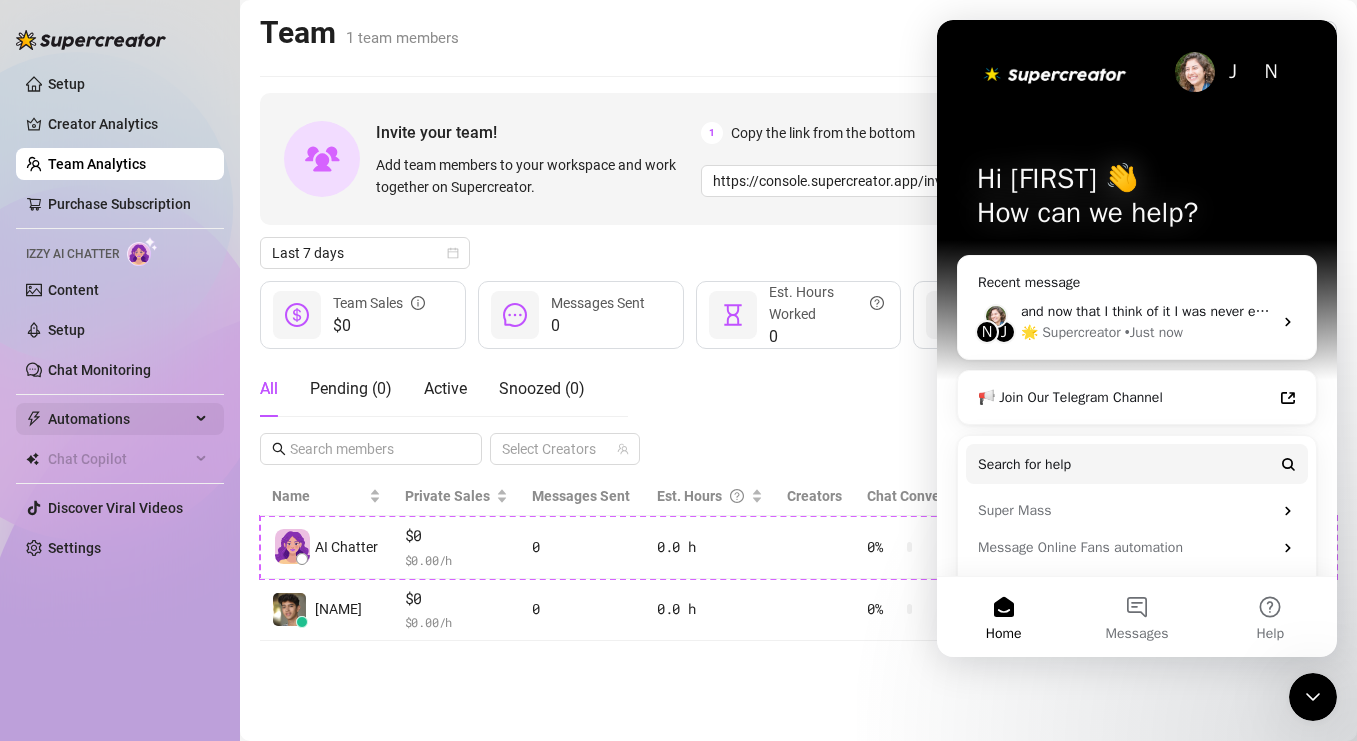 click on "Automations" at bounding box center (119, 419) 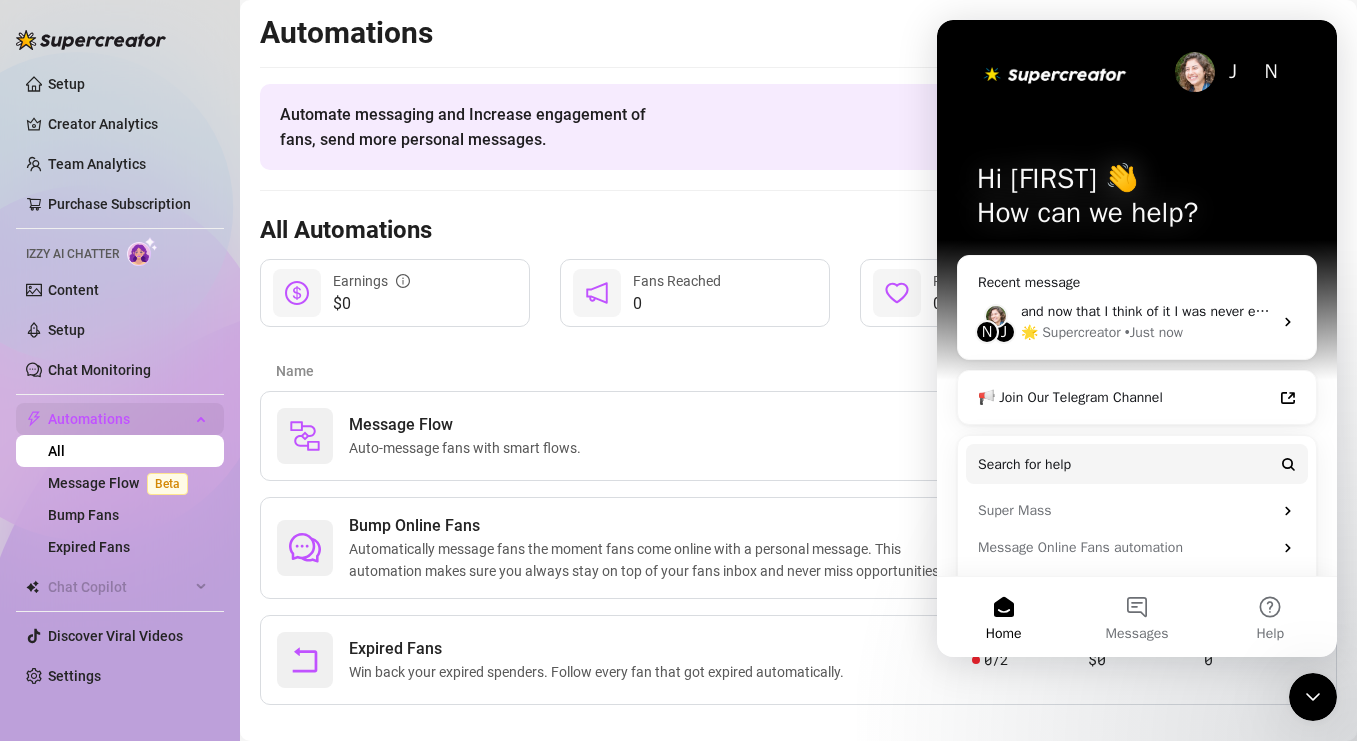 click on "Automations" at bounding box center (119, 419) 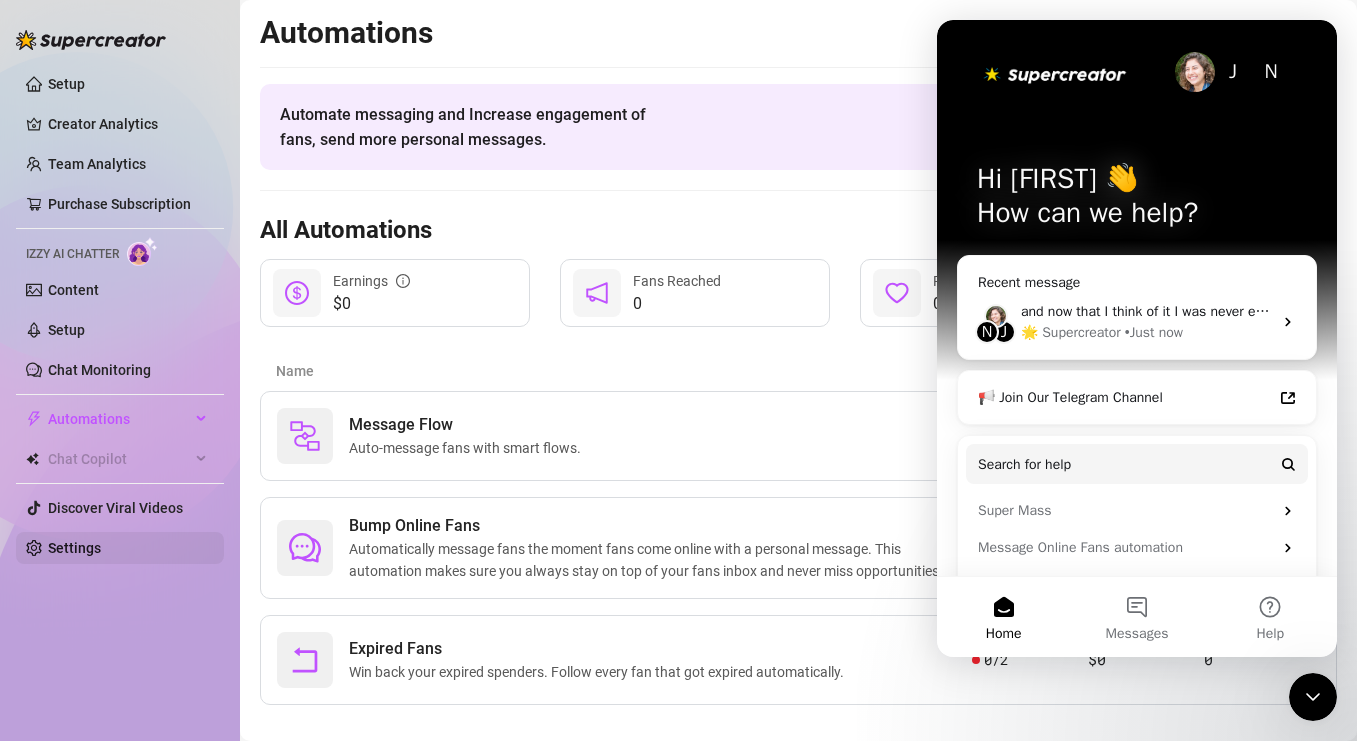 click on "Settings" at bounding box center [74, 548] 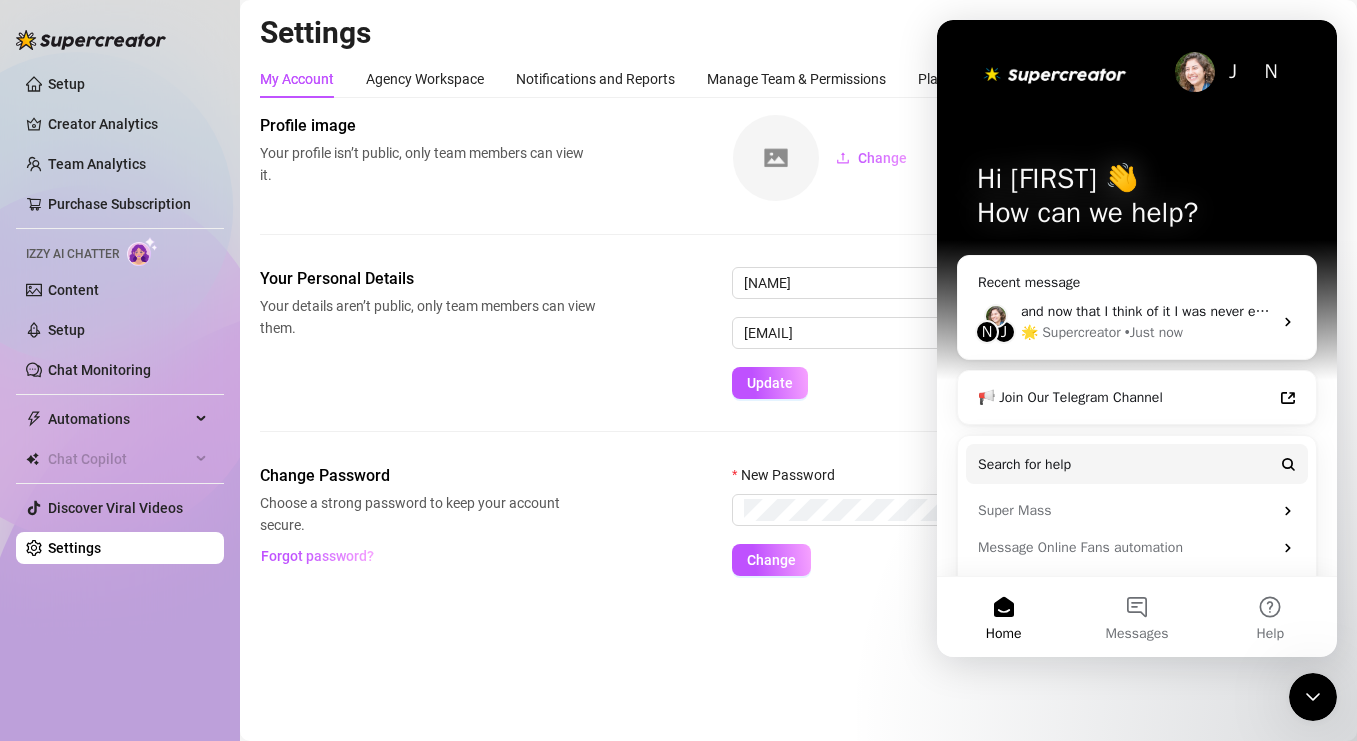 click on "[FIRST] [LAST] Hi [FIRST] 👋 How can we help?" at bounding box center [1137, 200] 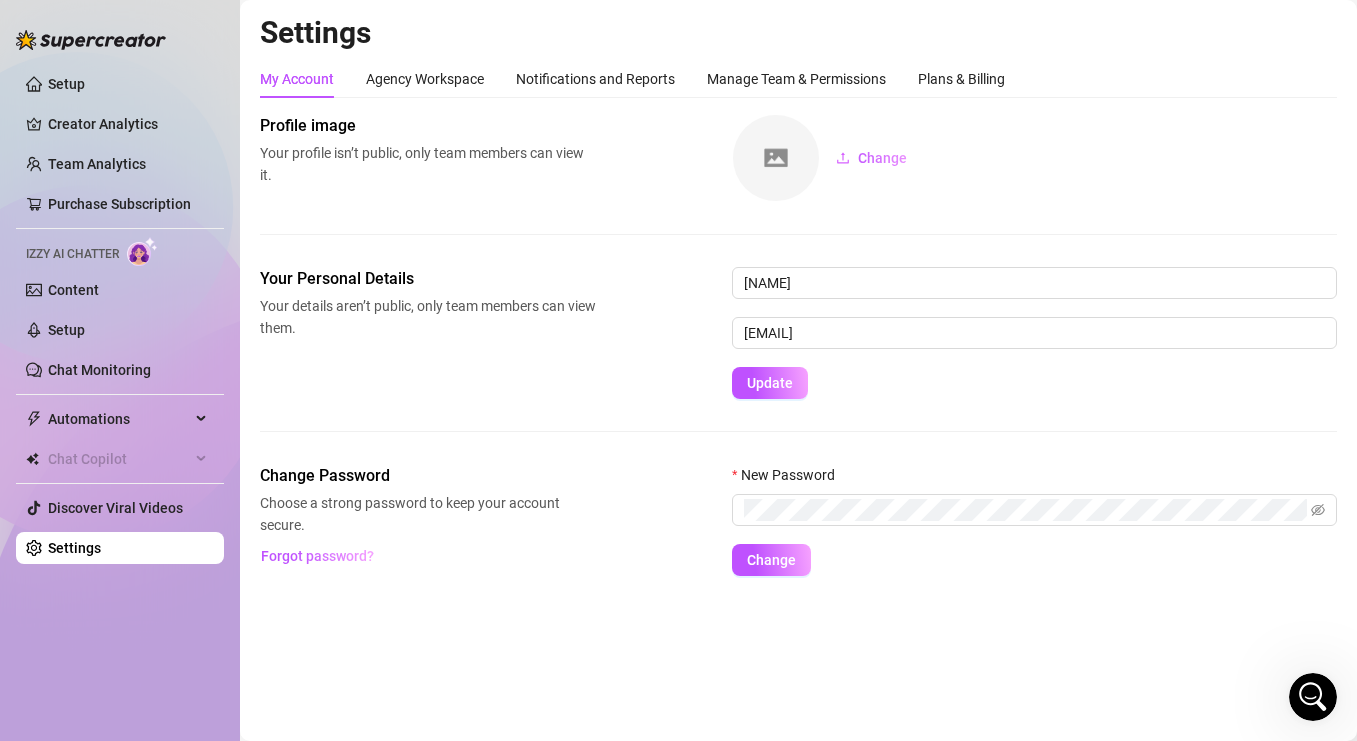 scroll, scrollTop: 0, scrollLeft: 0, axis: both 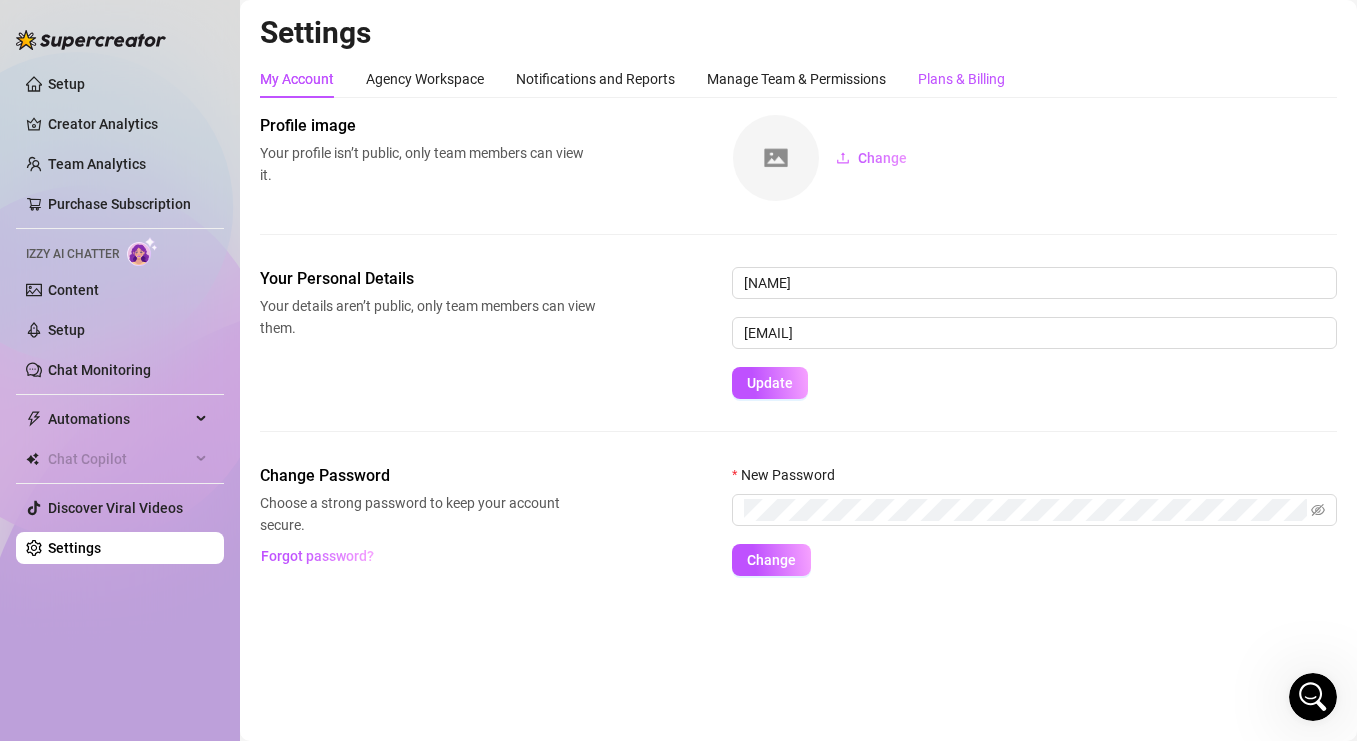click on "Plans & Billing" at bounding box center [961, 79] 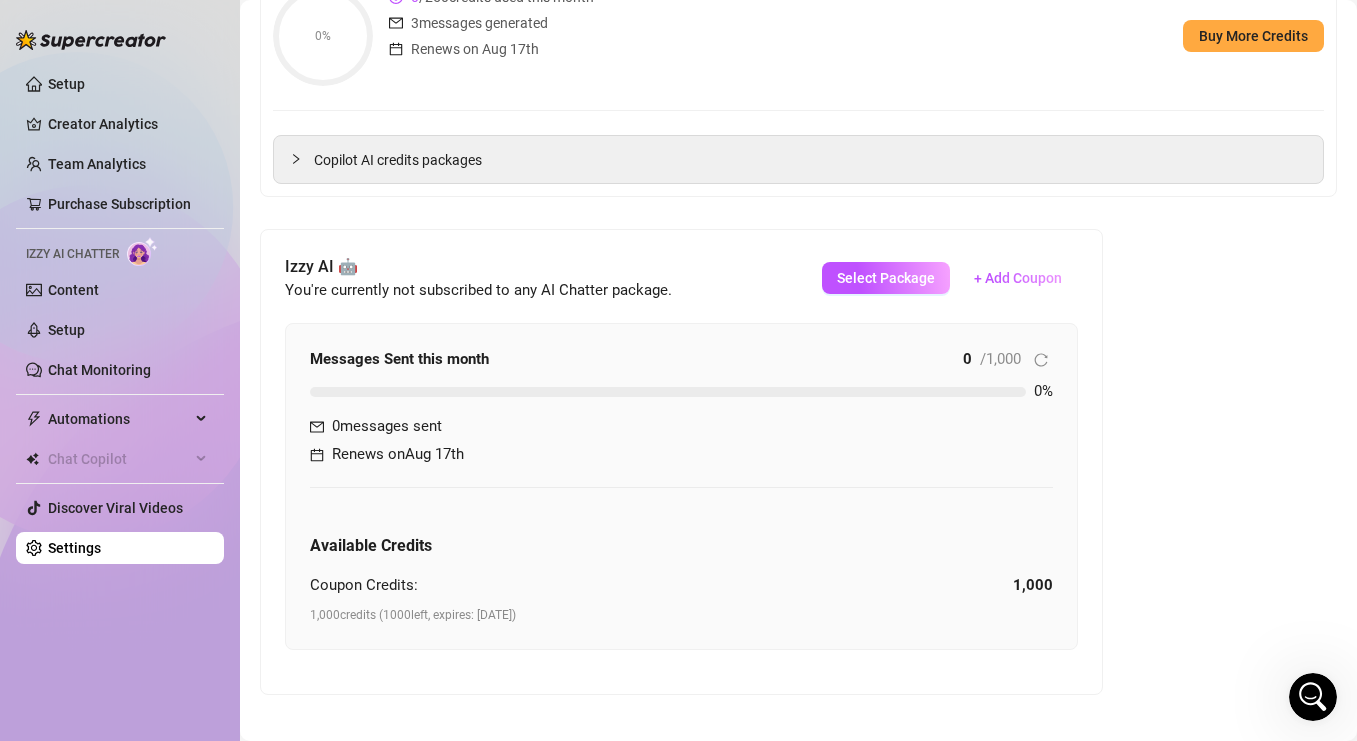 scroll, scrollTop: 0, scrollLeft: 0, axis: both 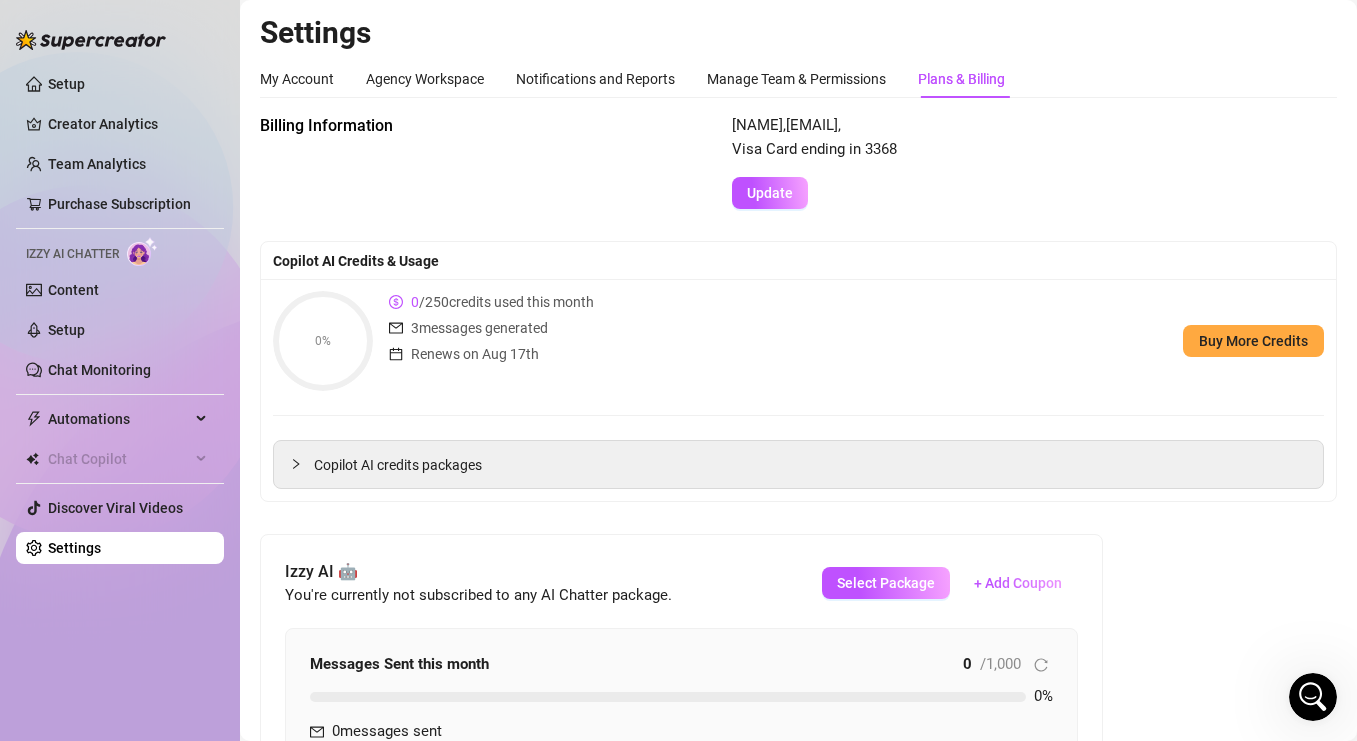 click at bounding box center (1313, 697) 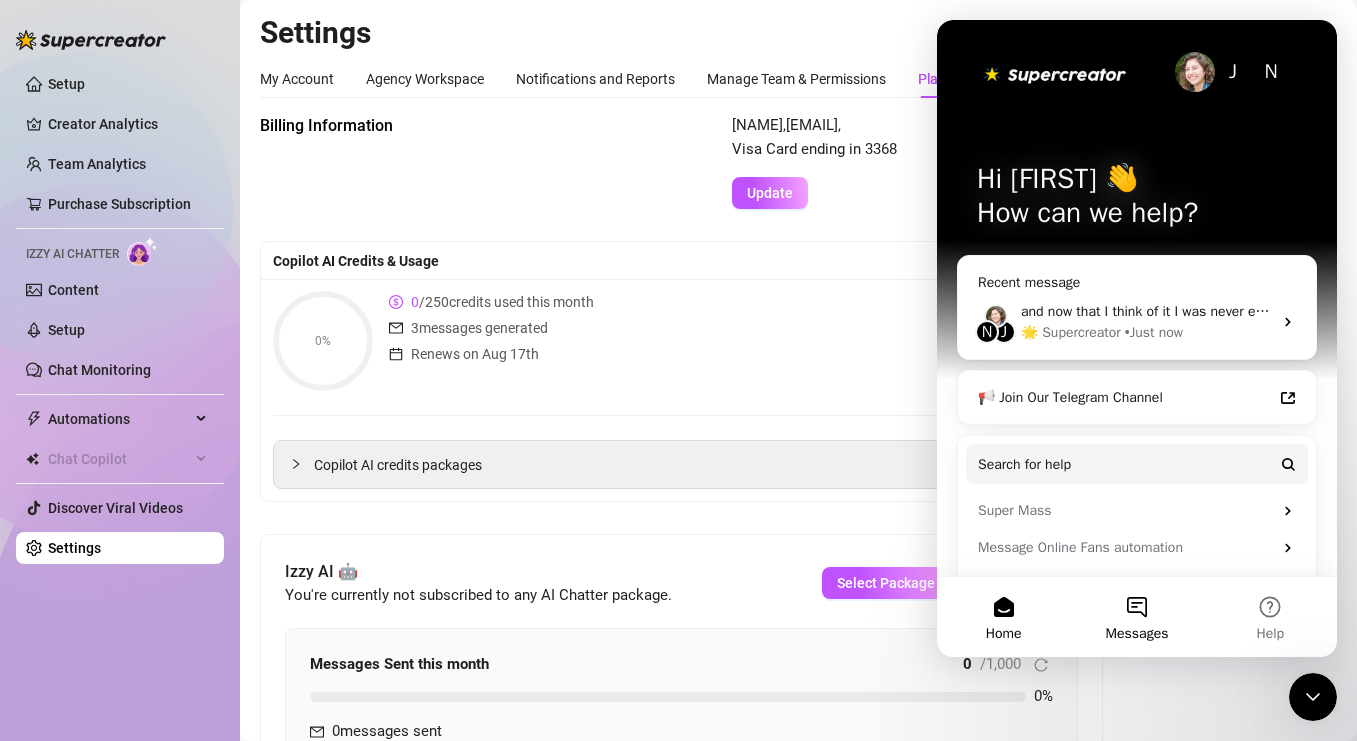 click on "Messages" at bounding box center [1136, 617] 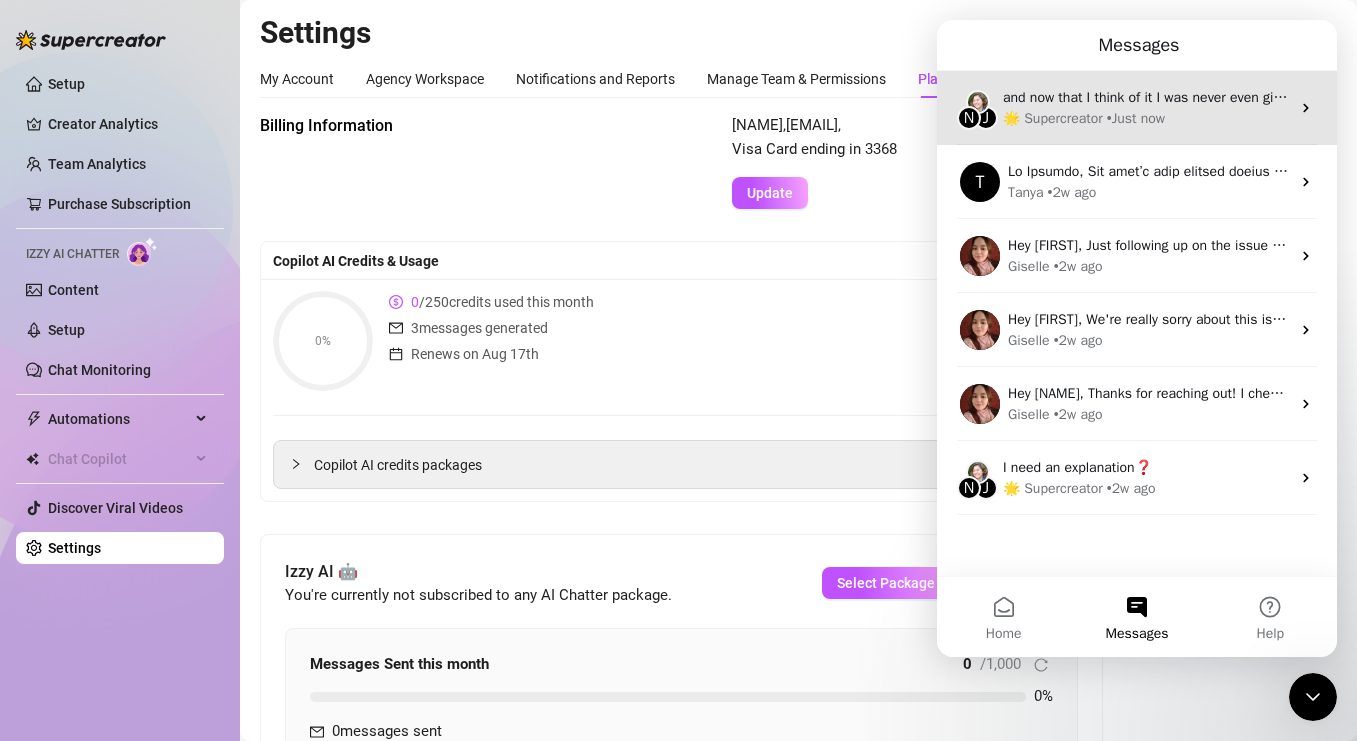 click on "•  Just now" at bounding box center (1136, 118) 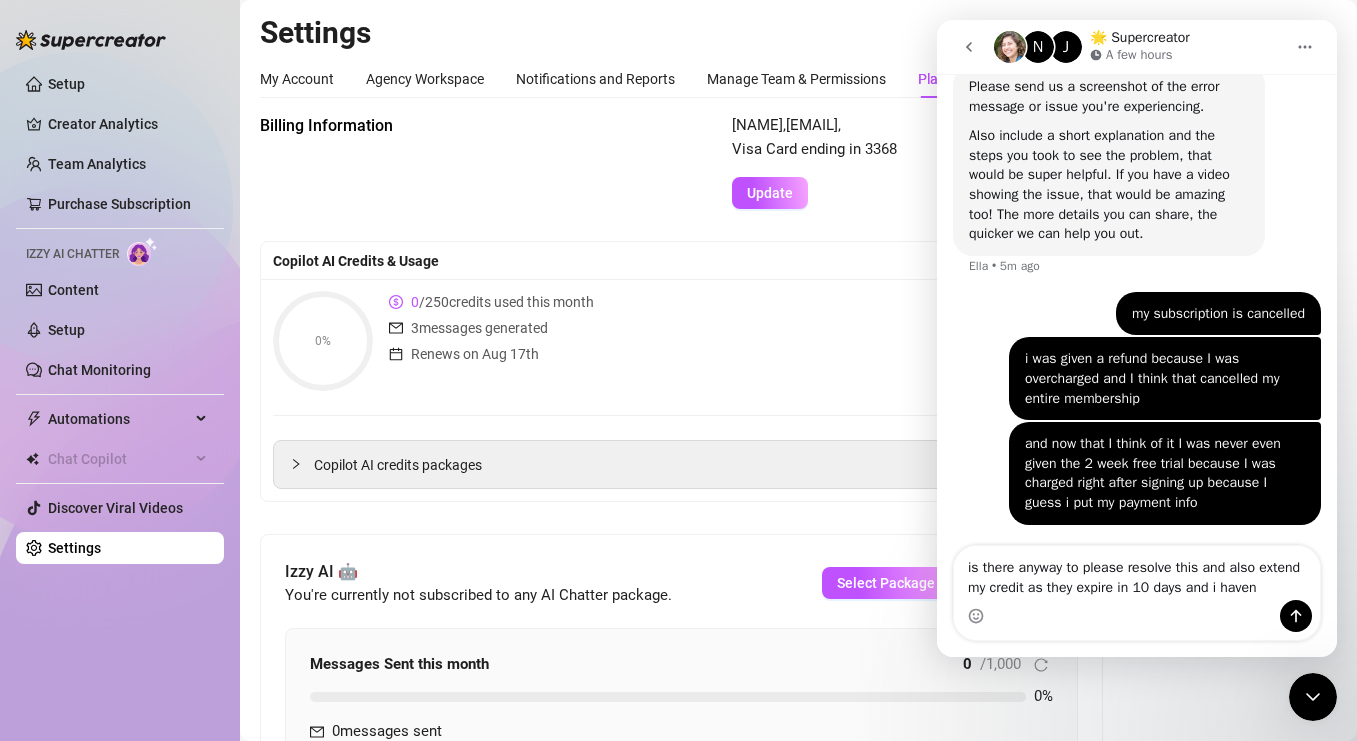 scroll, scrollTop: 753, scrollLeft: 0, axis: vertical 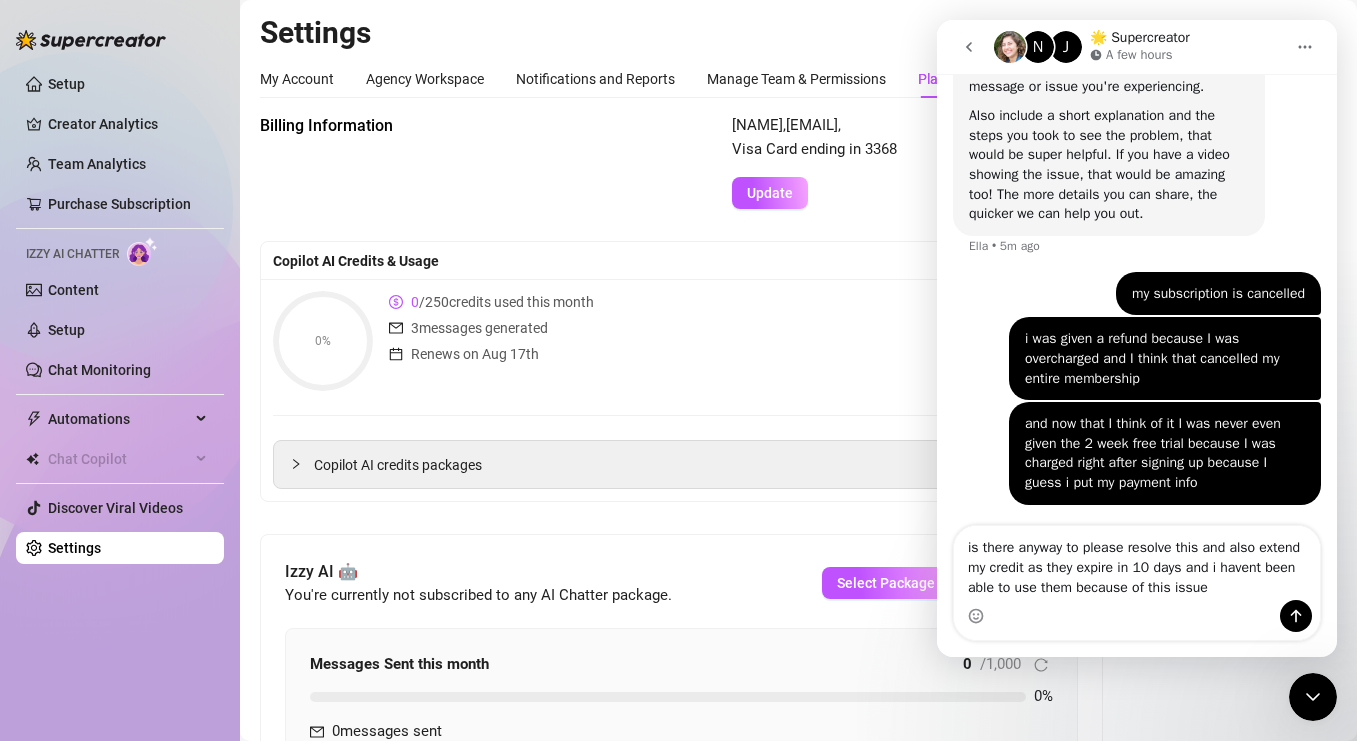 type on "is there anyway to please resolve this and also extend my credit as they expire in 10 days and i havent been able to use them because of this issue" 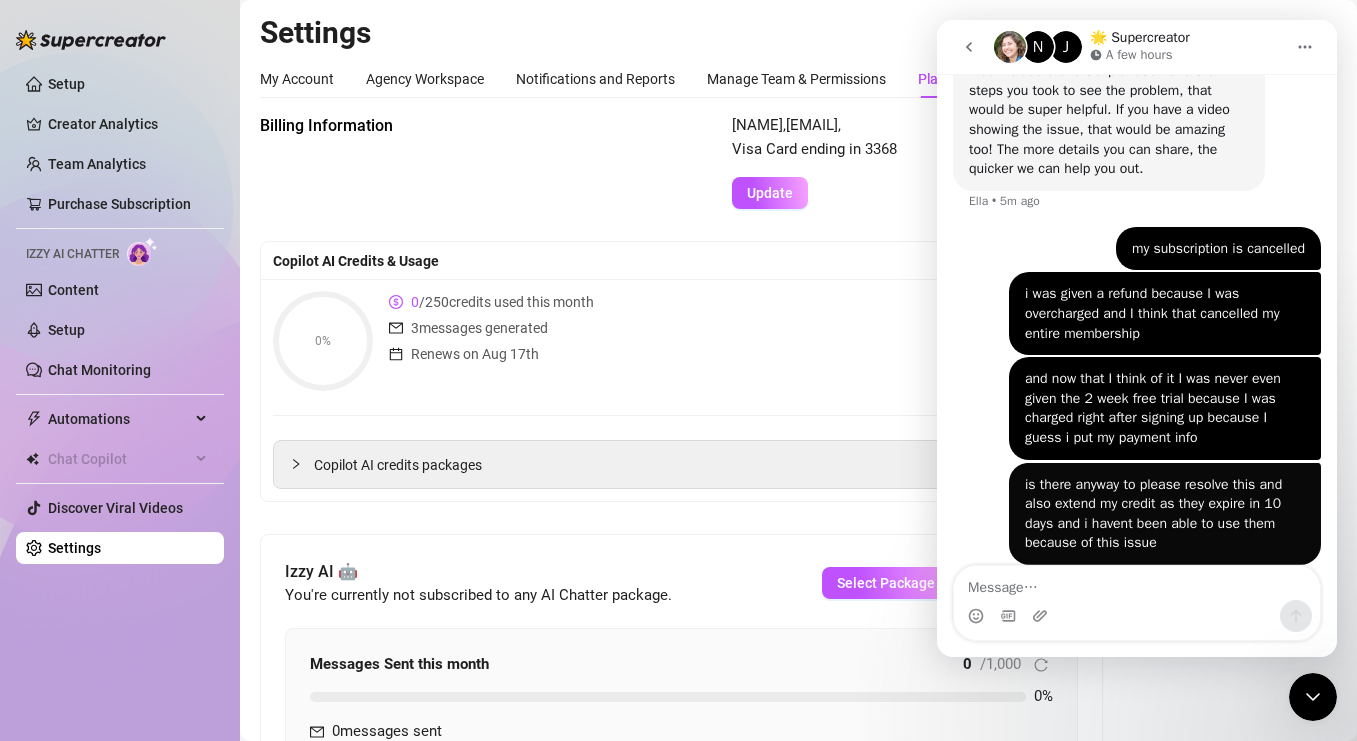 scroll, scrollTop: 818, scrollLeft: 0, axis: vertical 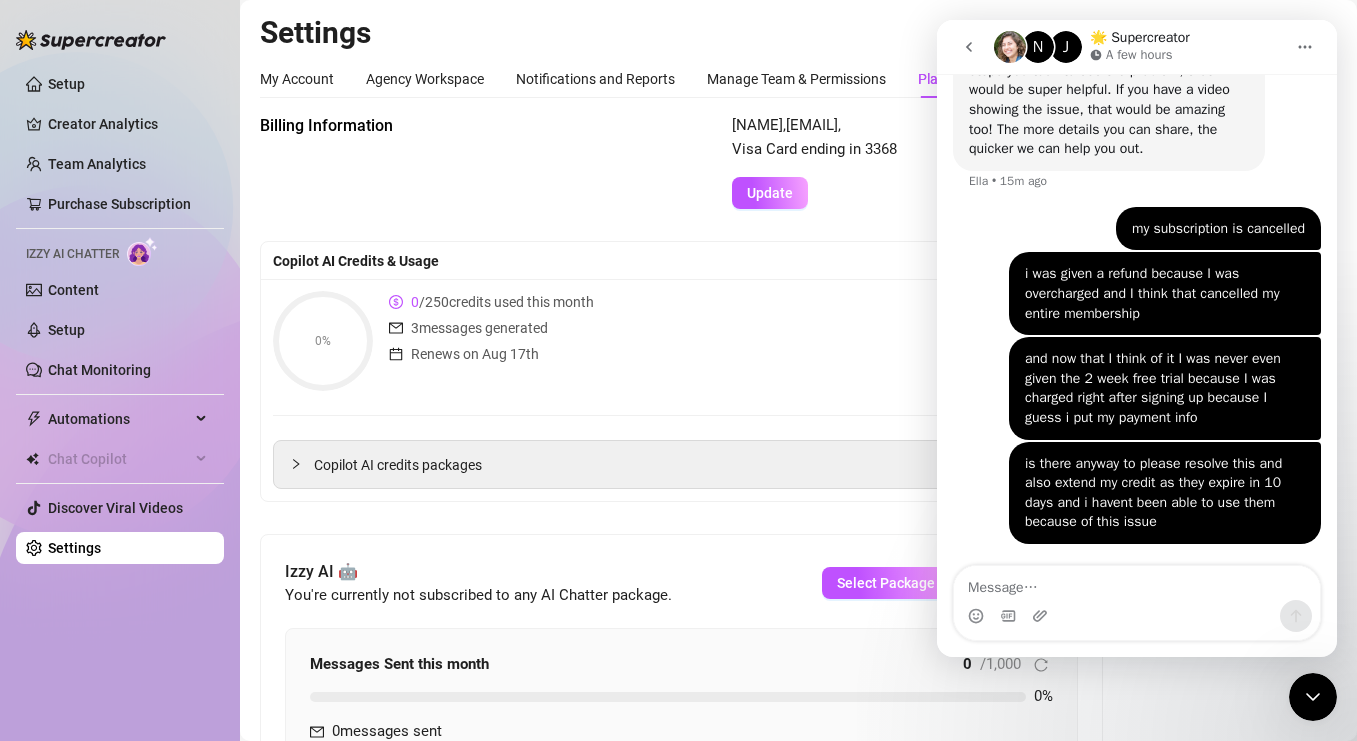 click 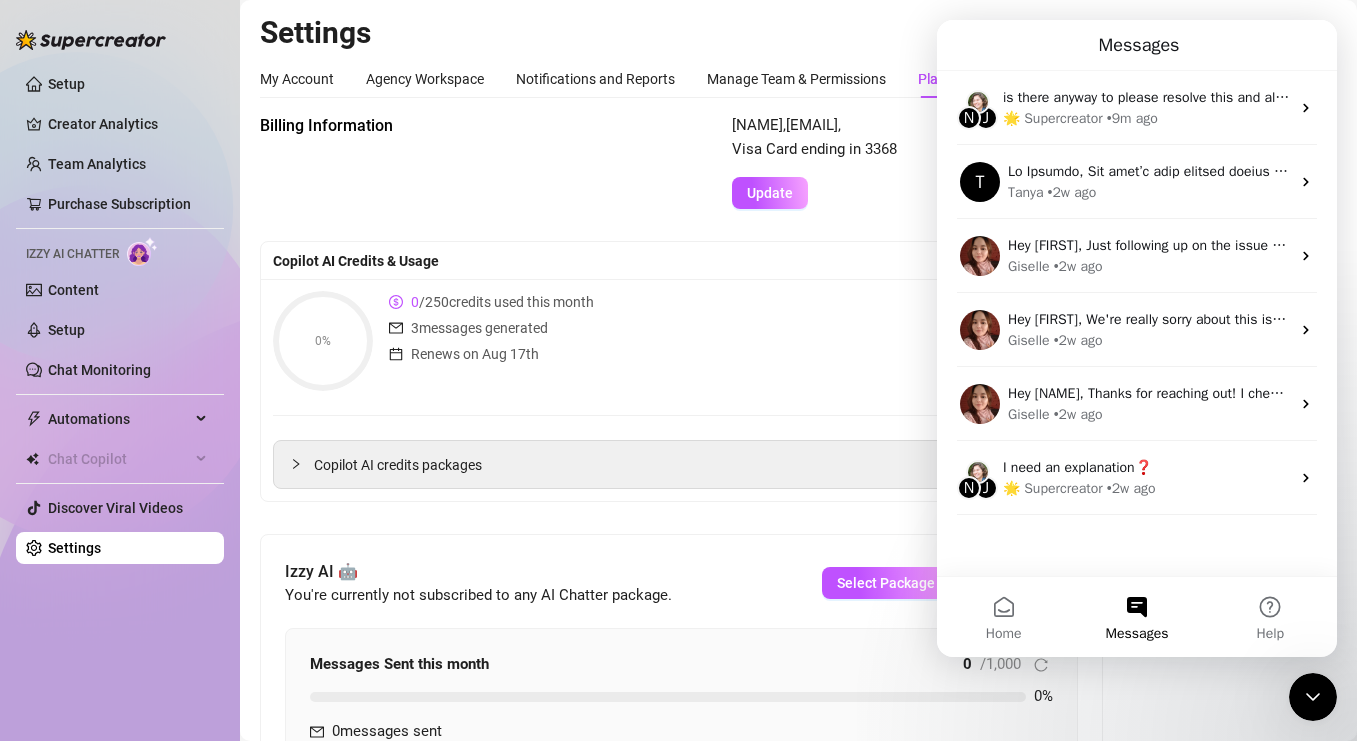 click on "Settings" at bounding box center (798, 33) 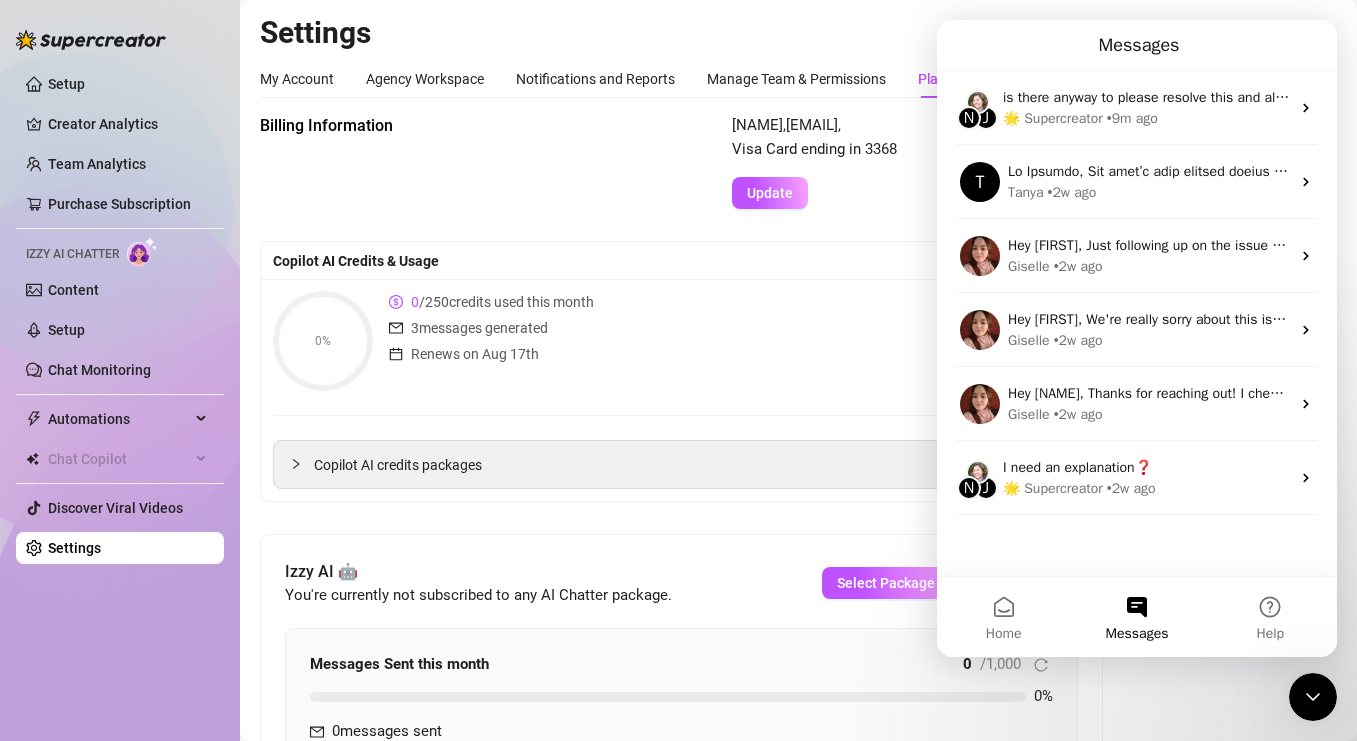 click 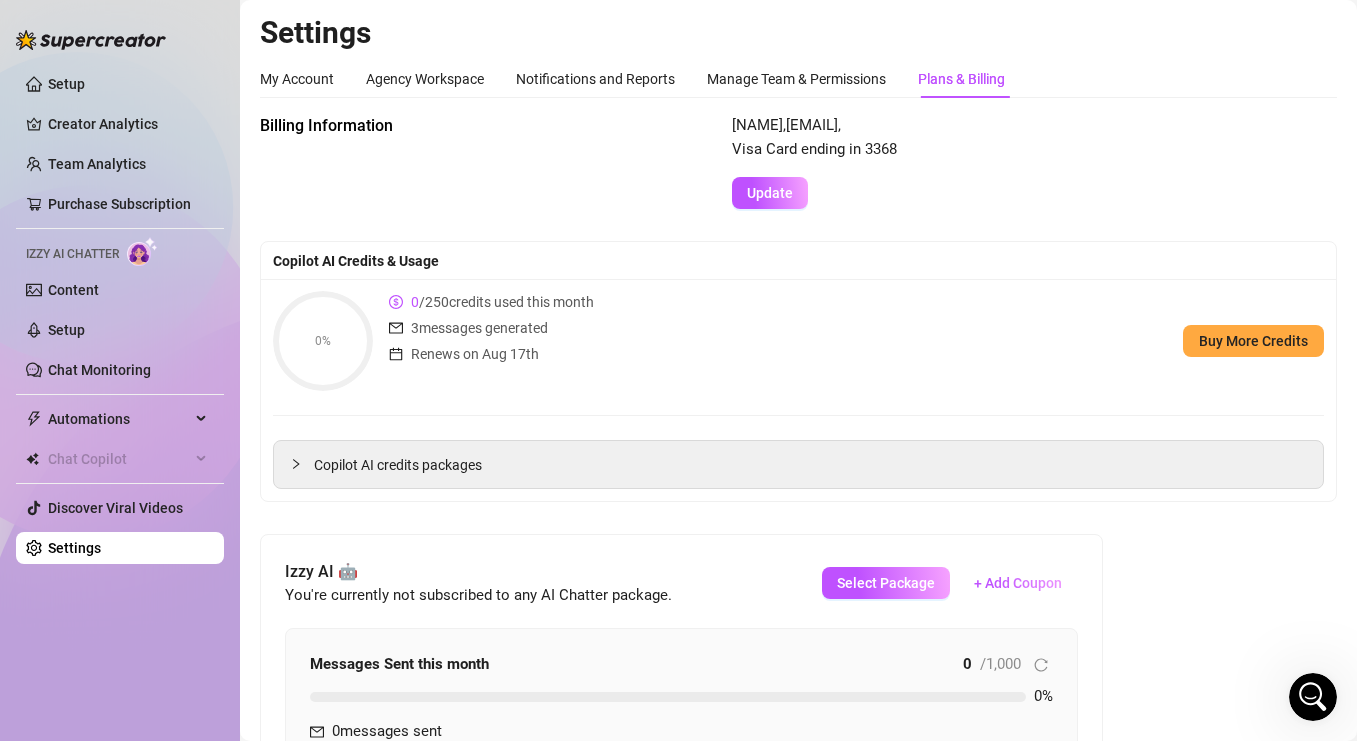 drag, startPoint x: 387, startPoint y: 298, endPoint x: 602, endPoint y: 310, distance: 215.33463 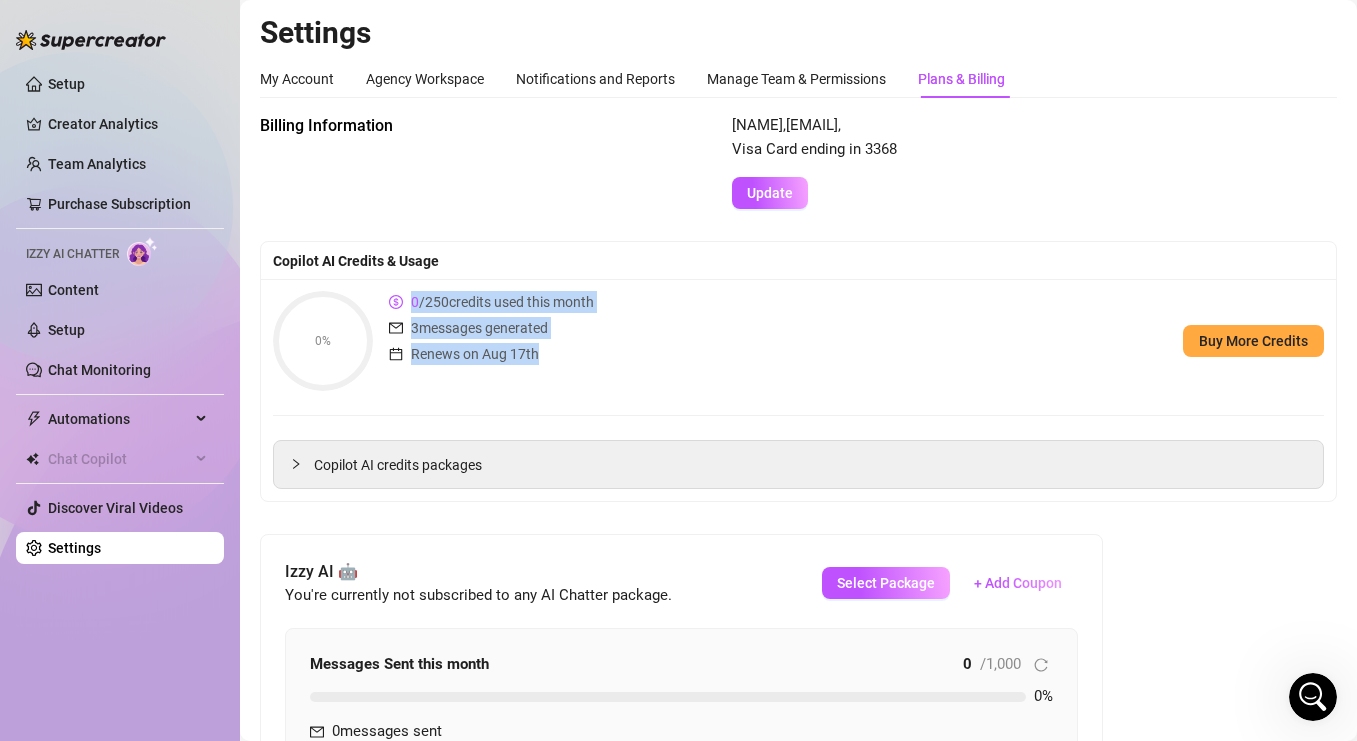 drag, startPoint x: 552, startPoint y: 356, endPoint x: 411, endPoint y: 288, distance: 156.54073 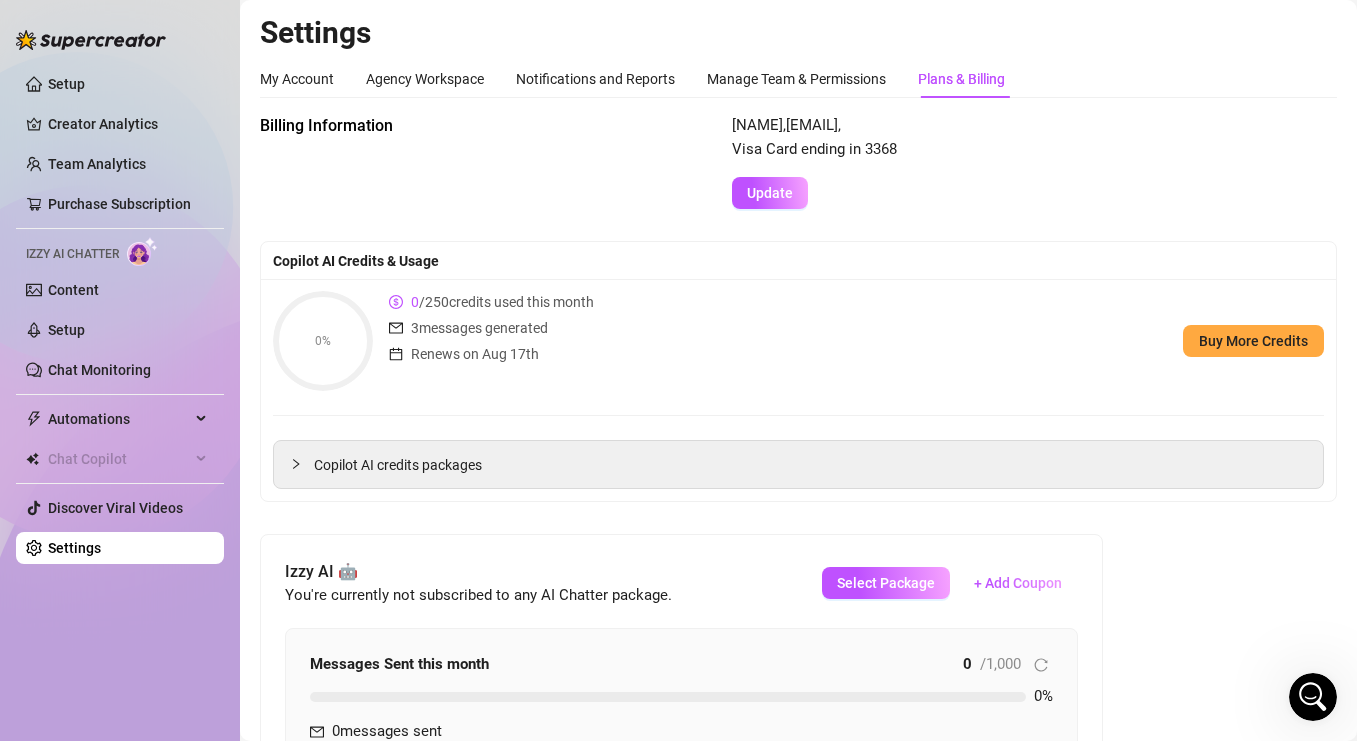 click on "0 / 250  credits used this month 3  messages generated Renews on   [DATE]" at bounding box center [491, 341] 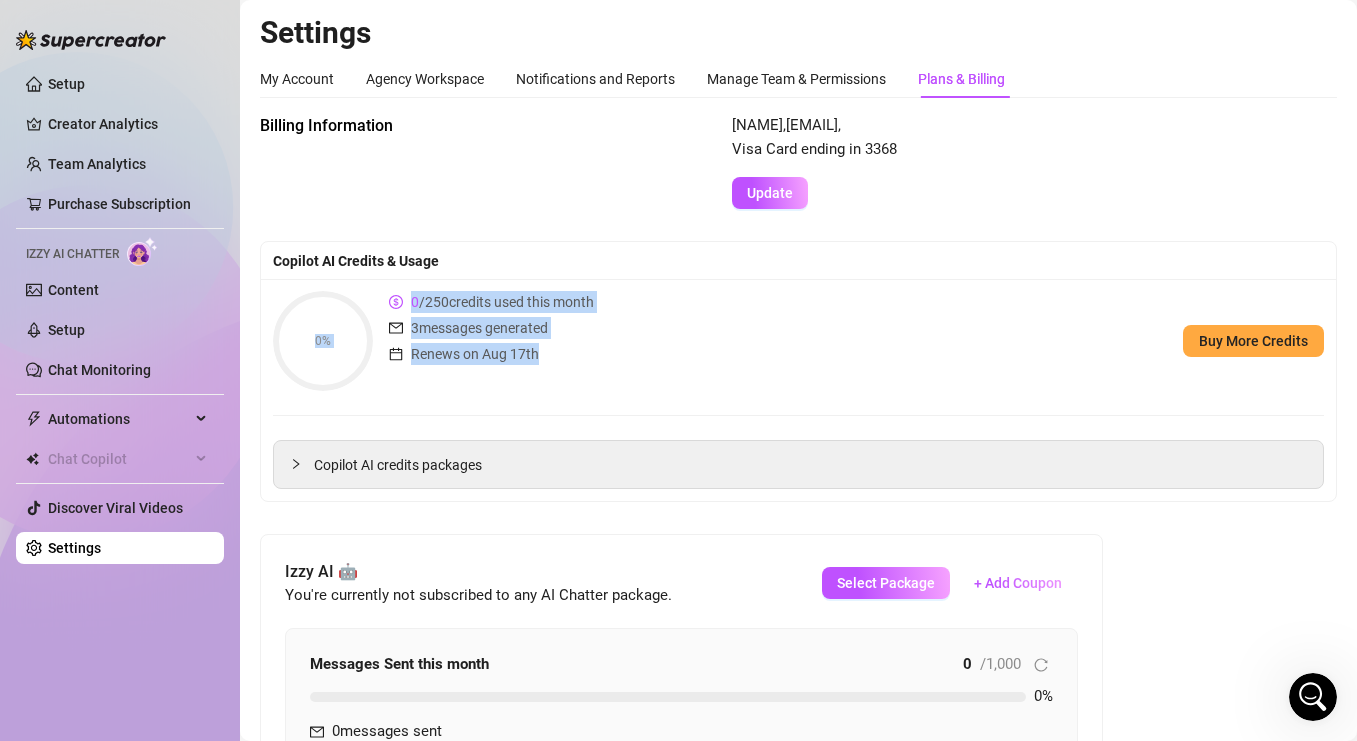 drag, startPoint x: 586, startPoint y: 372, endPoint x: 363, endPoint y: 293, distance: 236.5798 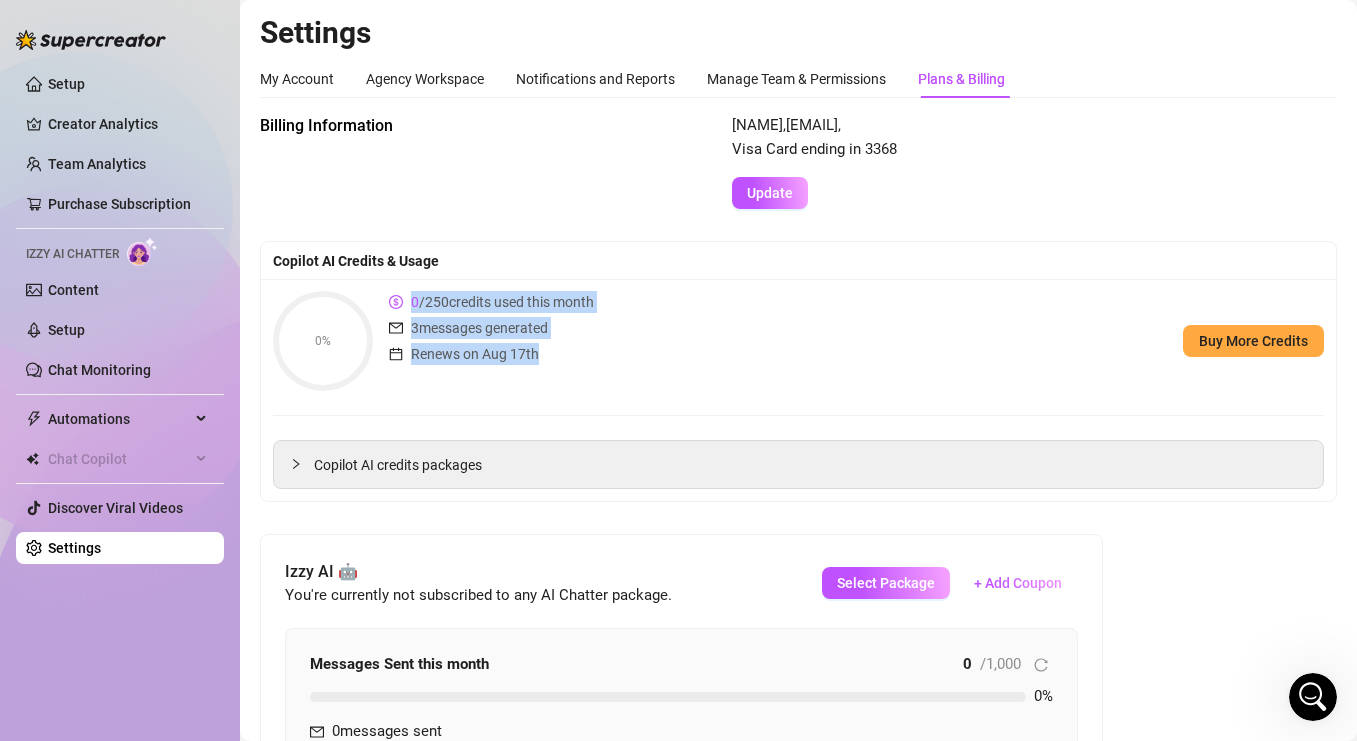 drag, startPoint x: 583, startPoint y: 385, endPoint x: 384, endPoint y: 296, distance: 217.9954 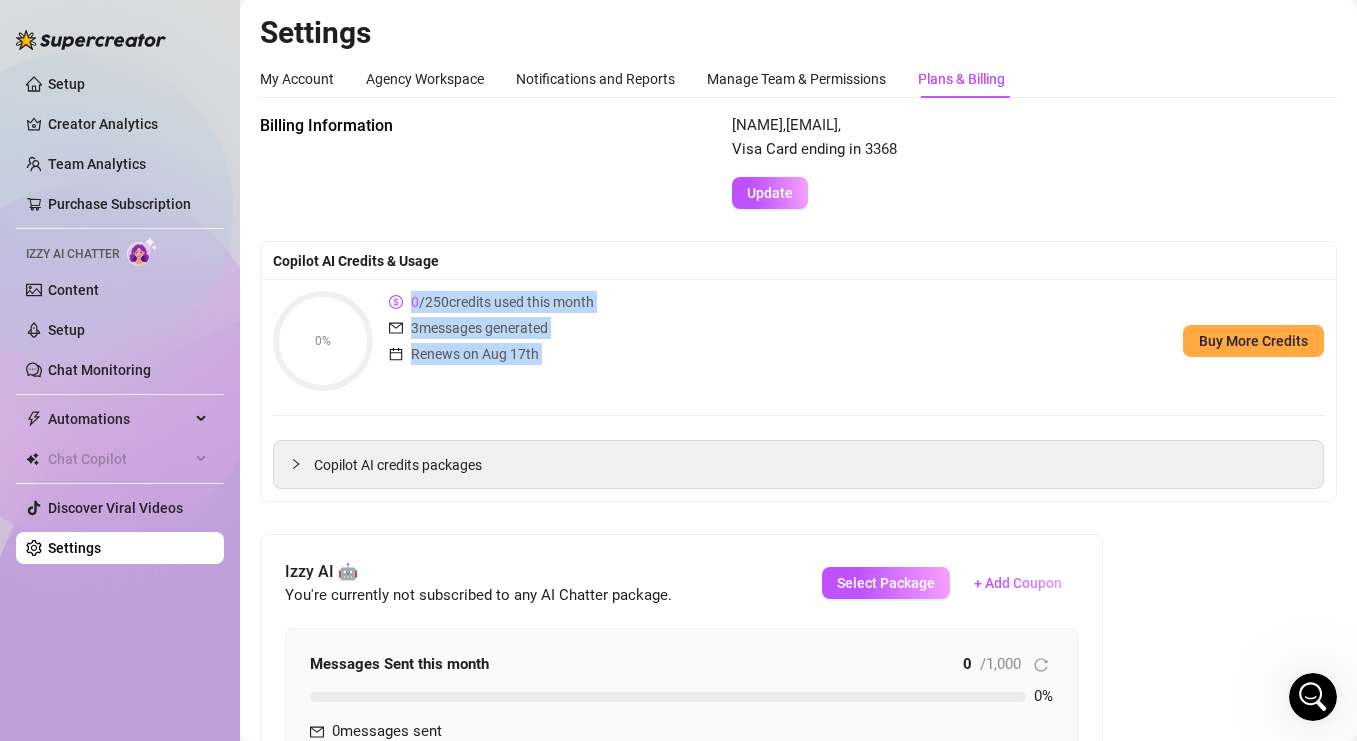 drag, startPoint x: 566, startPoint y: 395, endPoint x: 390, endPoint y: 286, distance: 207.01932 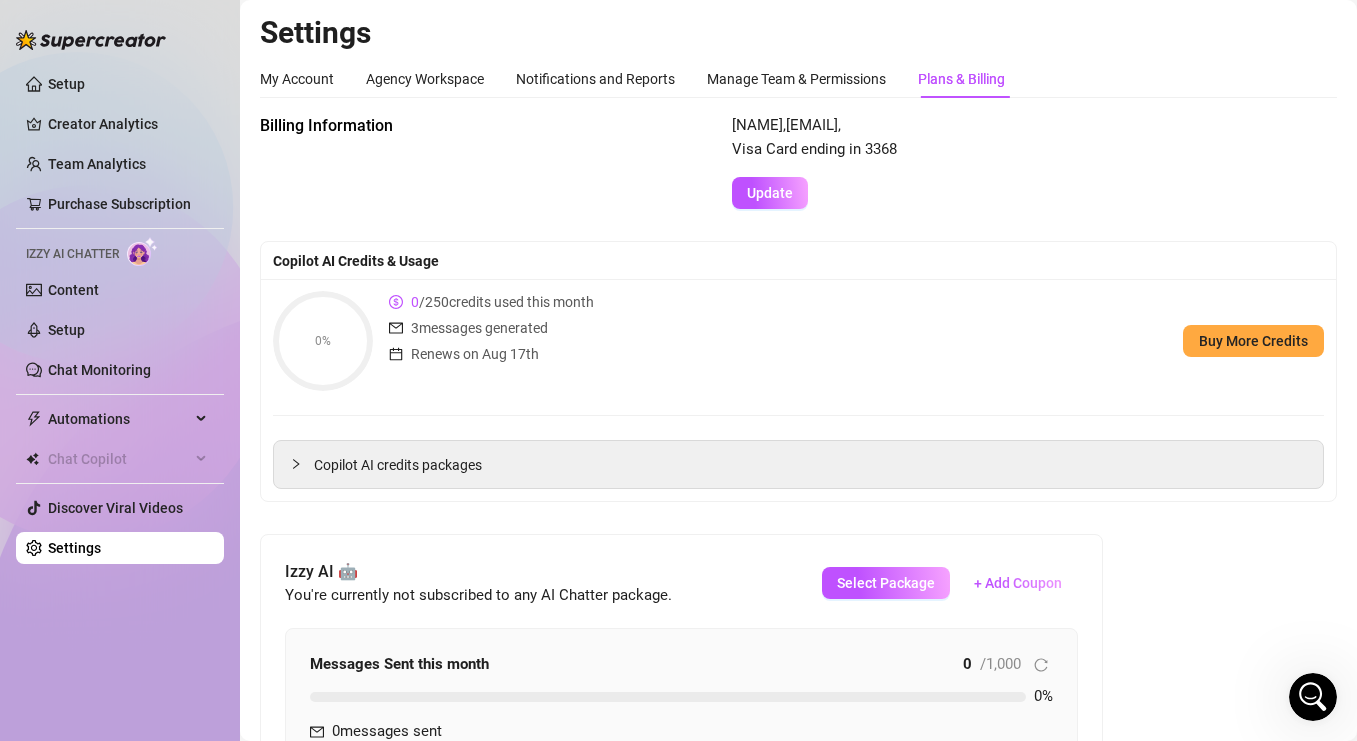 click on "0% 0 / 250  credits used this month 3  messages generated Renews on   Aug 17th Buy More Credits" at bounding box center (798, 341) 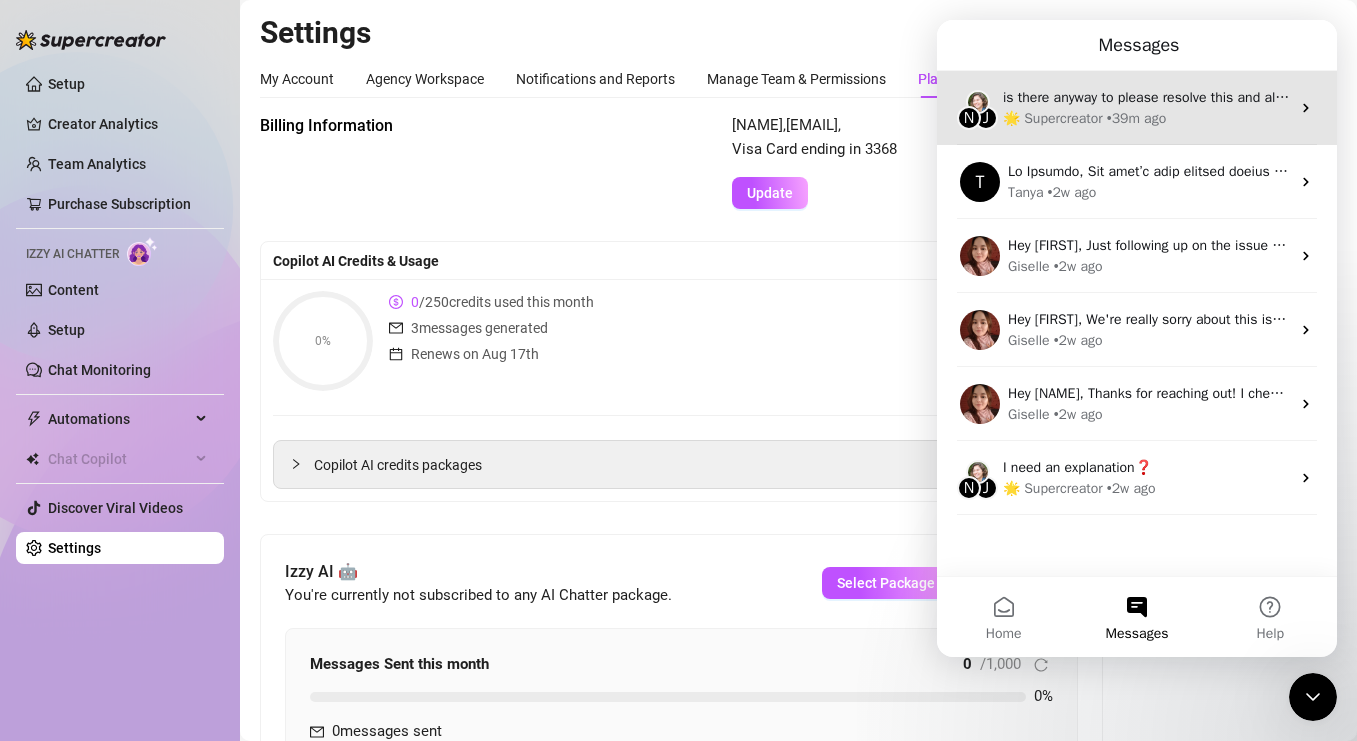 click on "39m ago" at bounding box center (1136, 118) 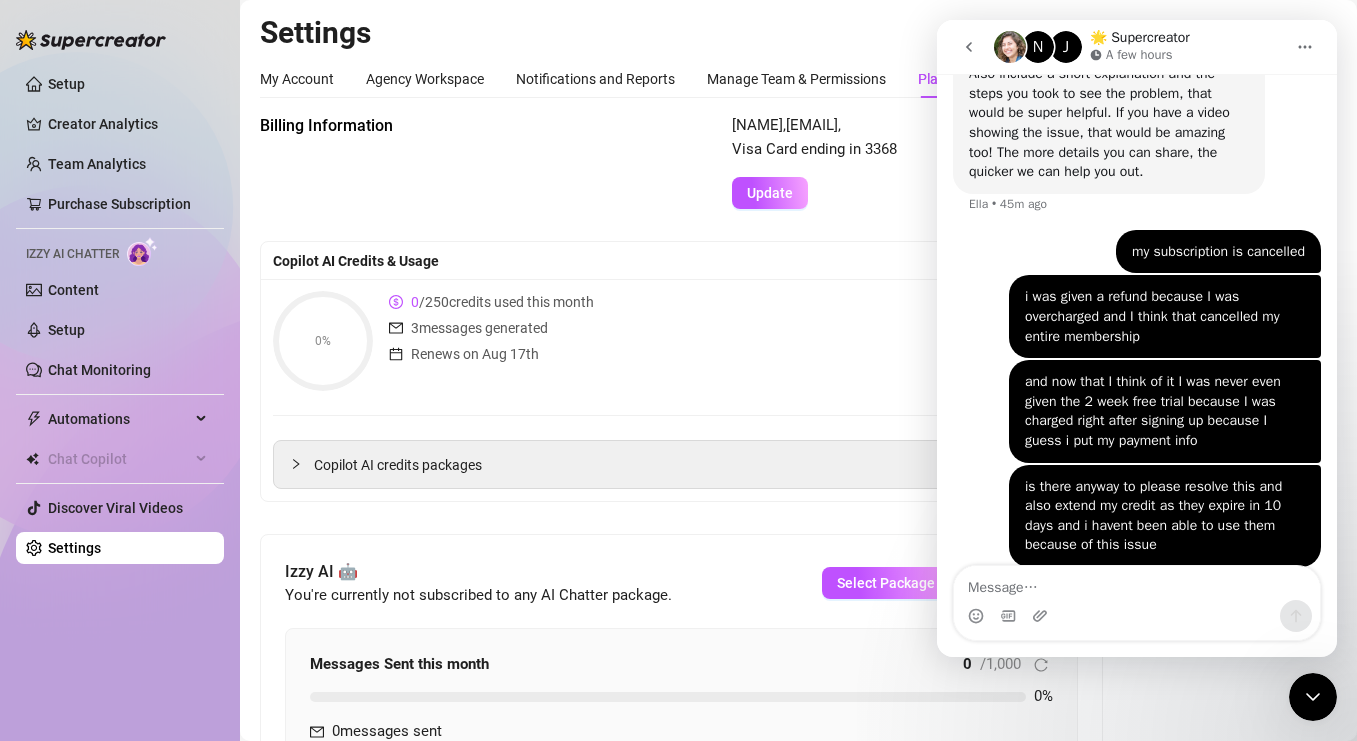 scroll, scrollTop: 818, scrollLeft: 0, axis: vertical 